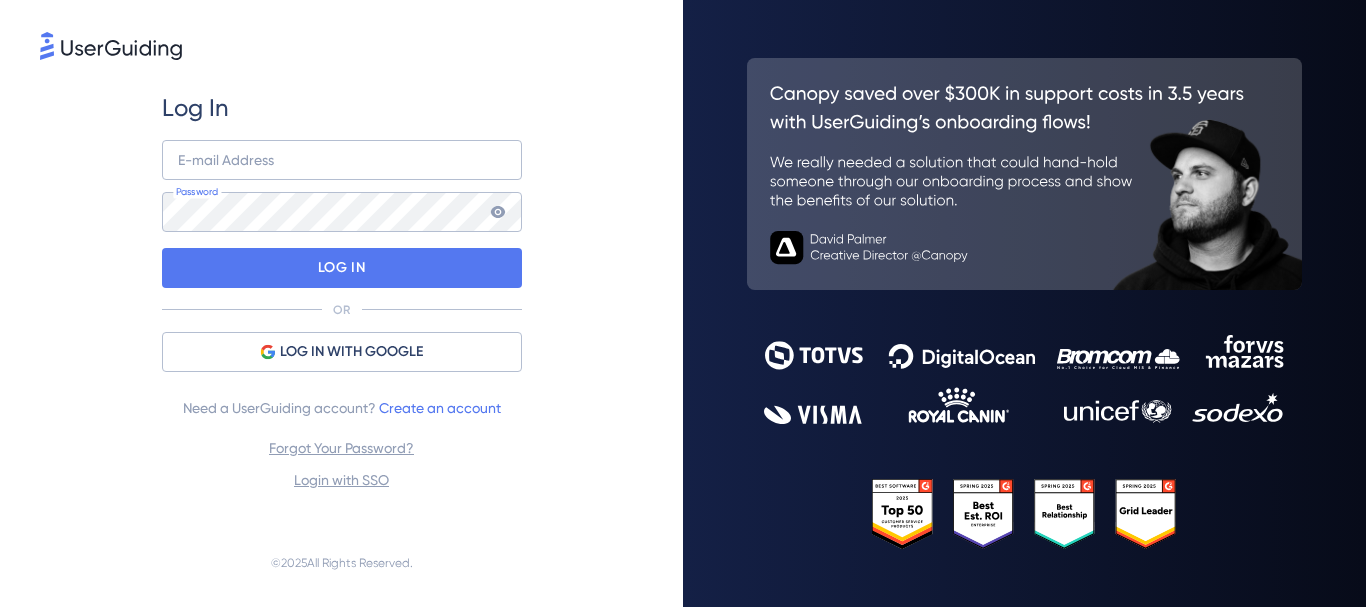 scroll, scrollTop: 0, scrollLeft: 0, axis: both 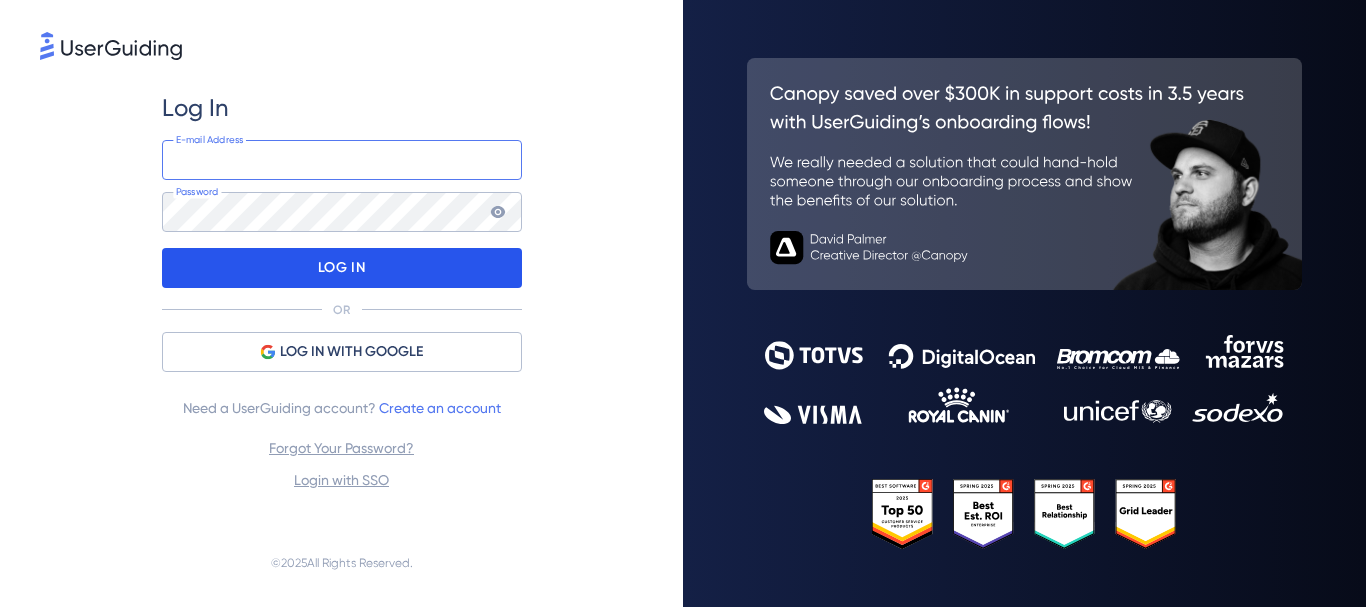type on "[PERSON_NAME][EMAIL_ADDRESS][PERSON_NAME][DOMAIN_NAME]" 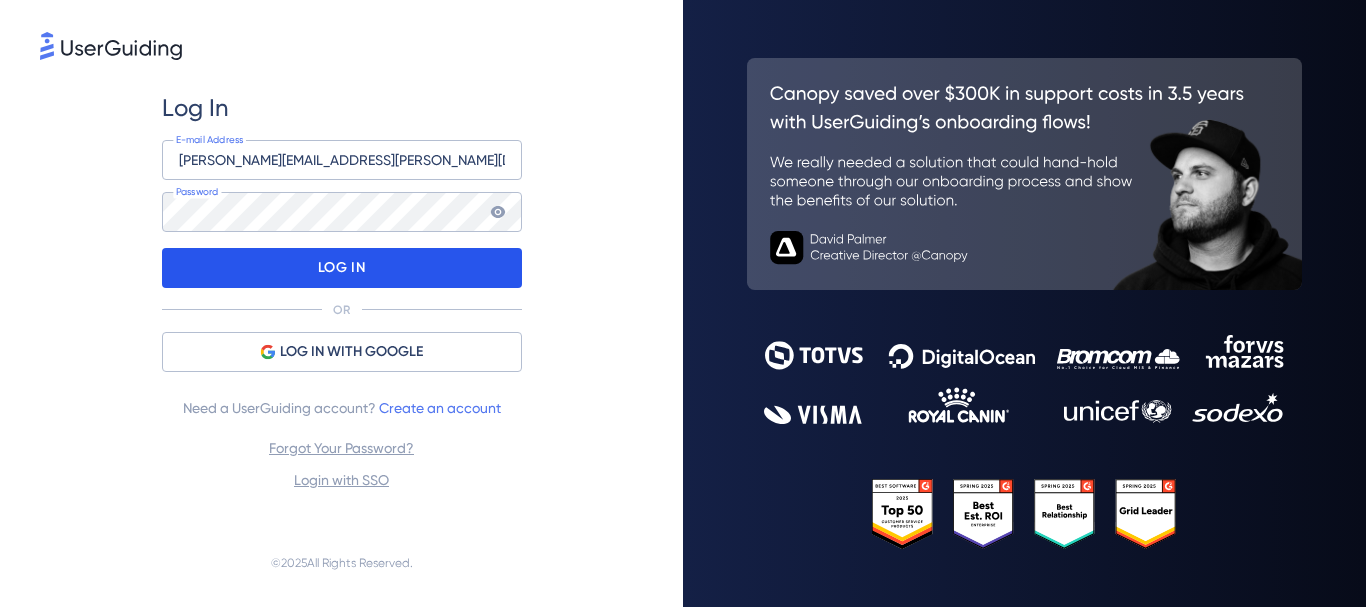 click on "LOG IN" at bounding box center [341, 268] 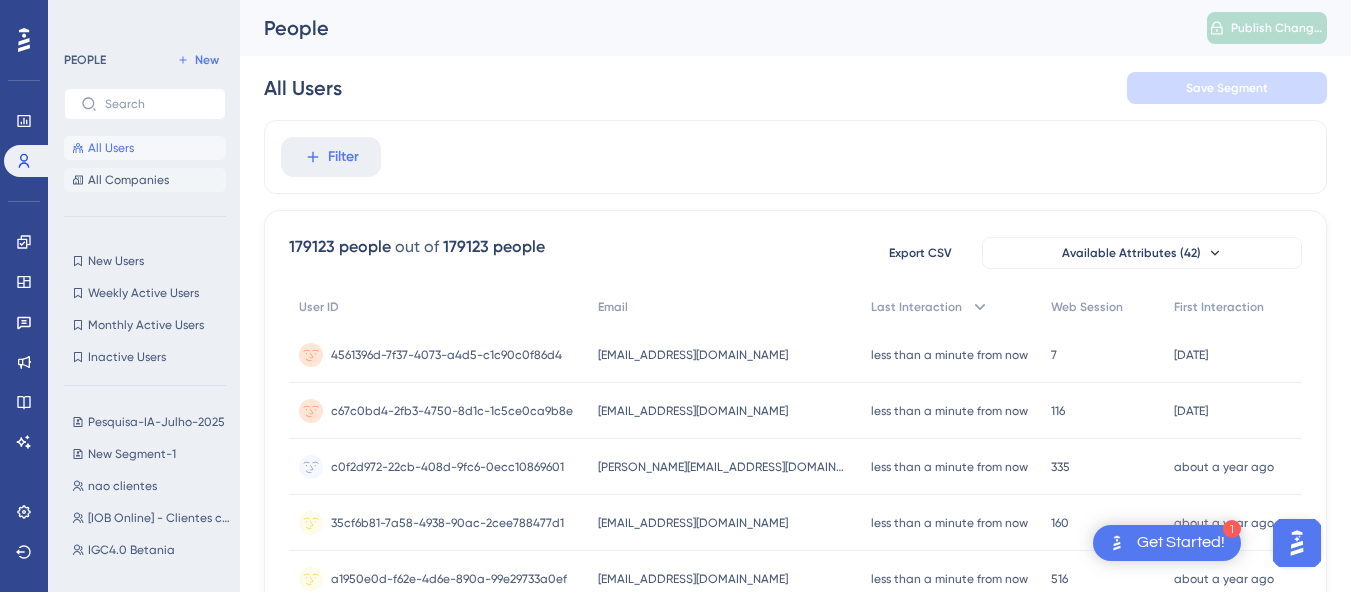 scroll, scrollTop: 0, scrollLeft: 0, axis: both 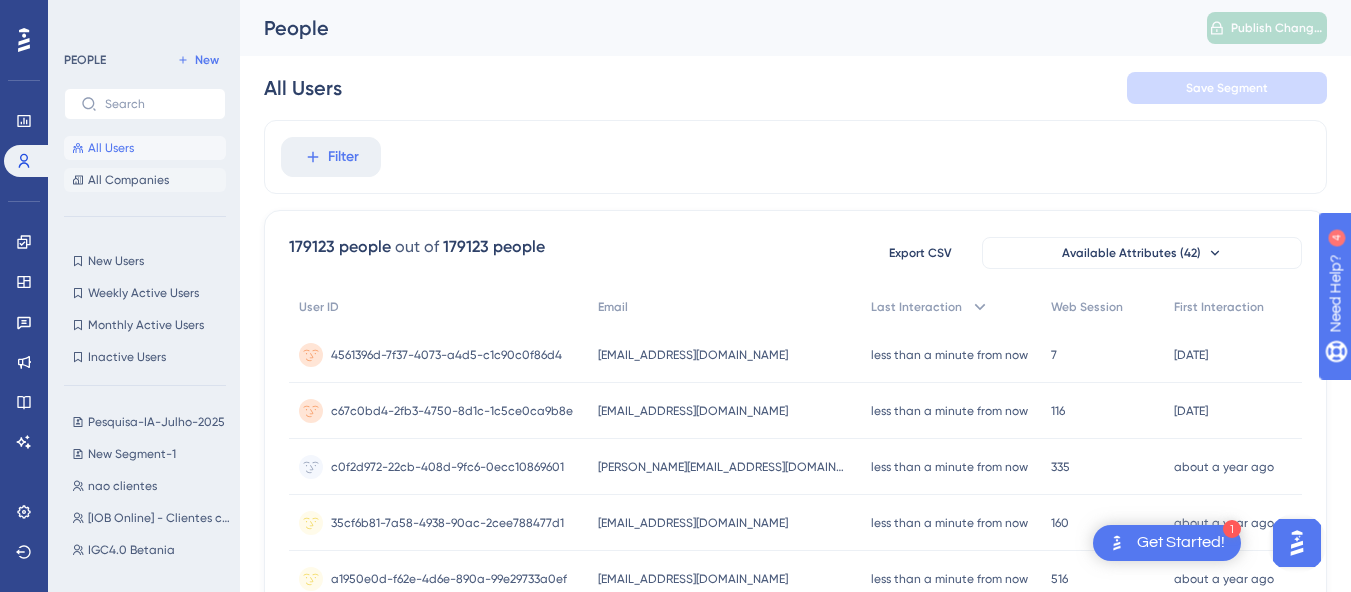 click on "All Companies" at bounding box center (145, 180) 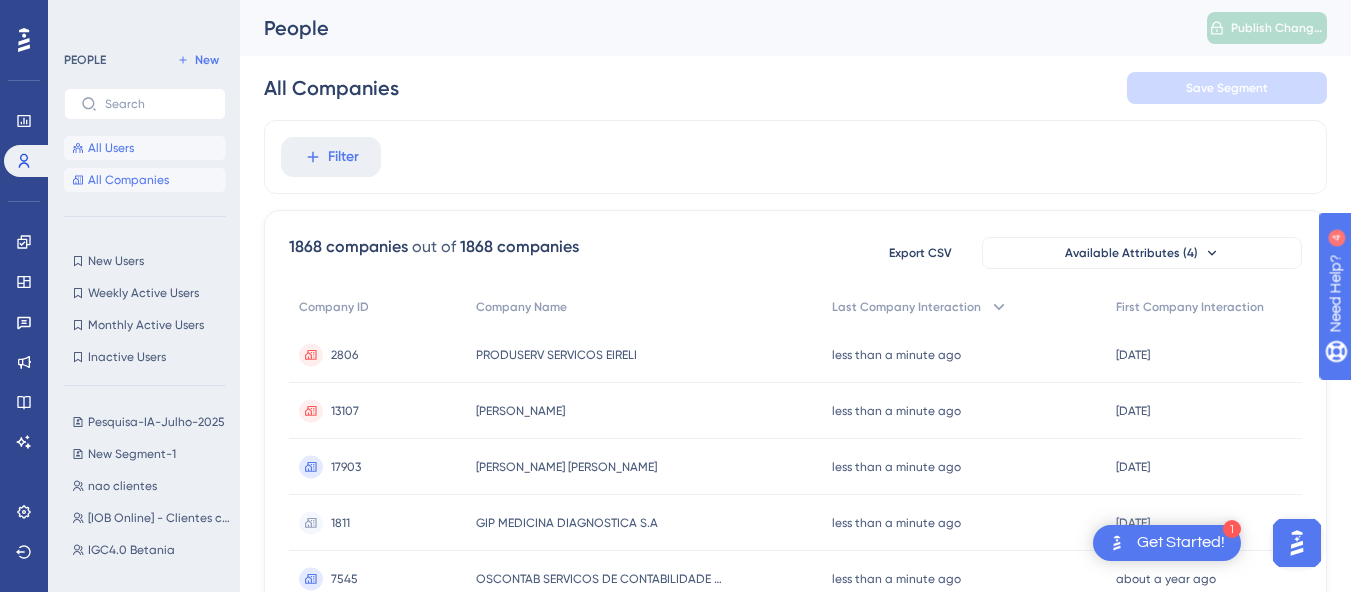 click on "All Users" at bounding box center (145, 148) 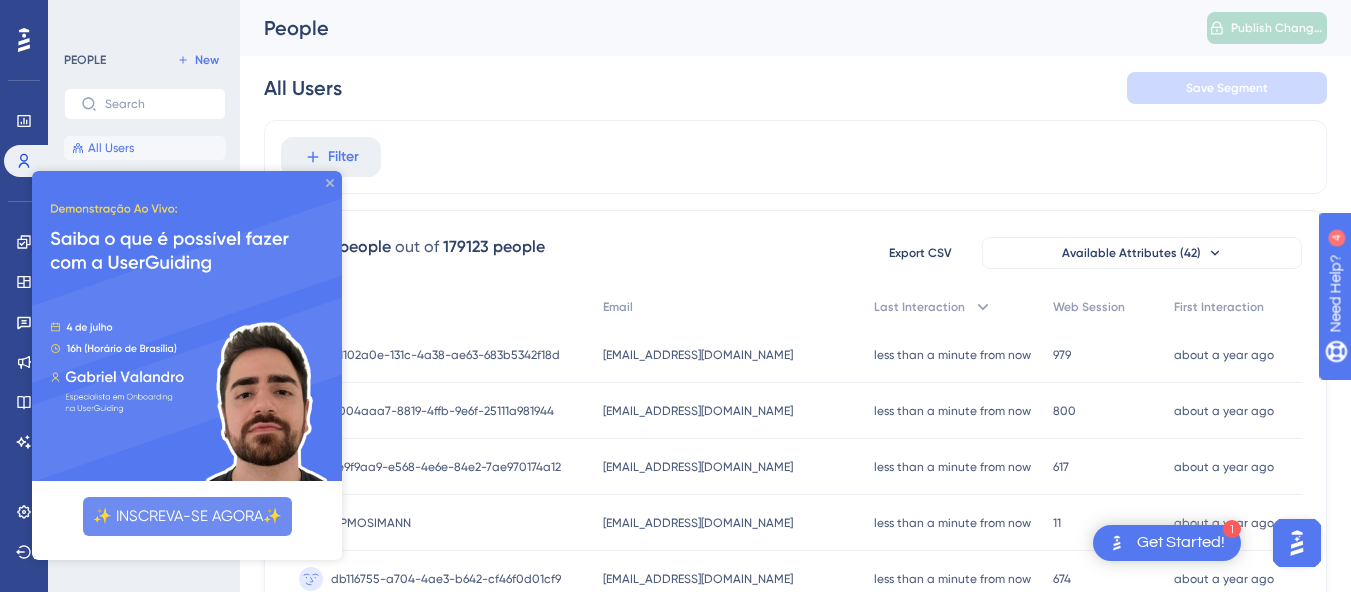 click 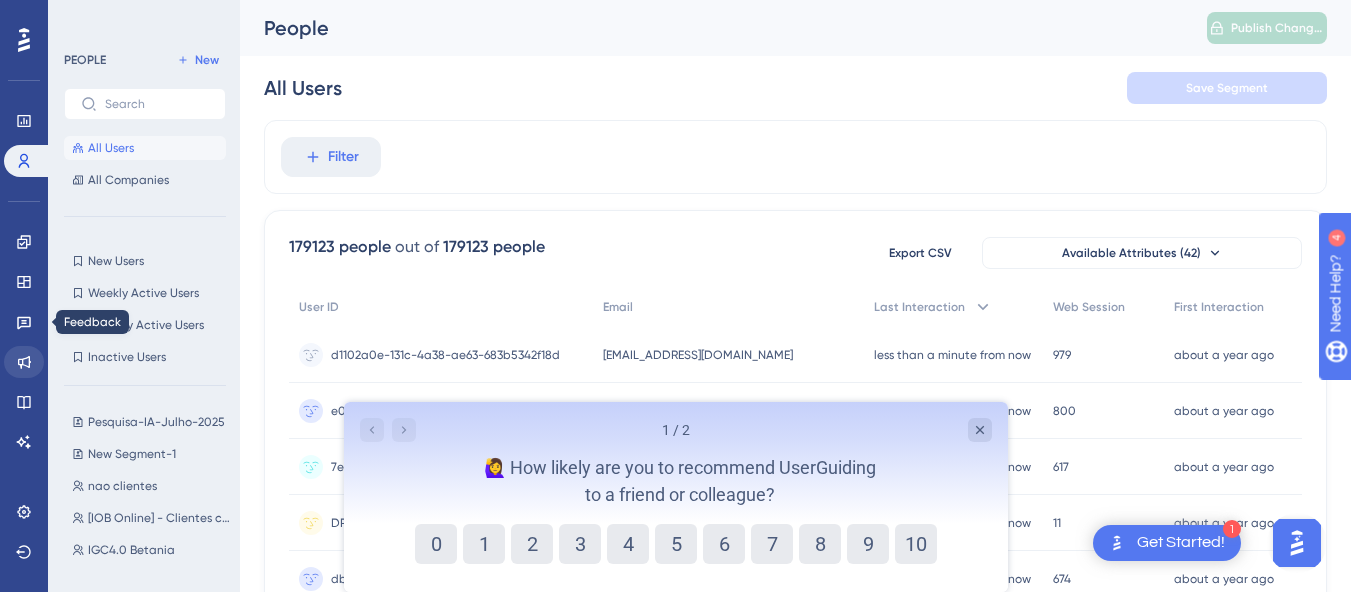 scroll, scrollTop: 0, scrollLeft: 0, axis: both 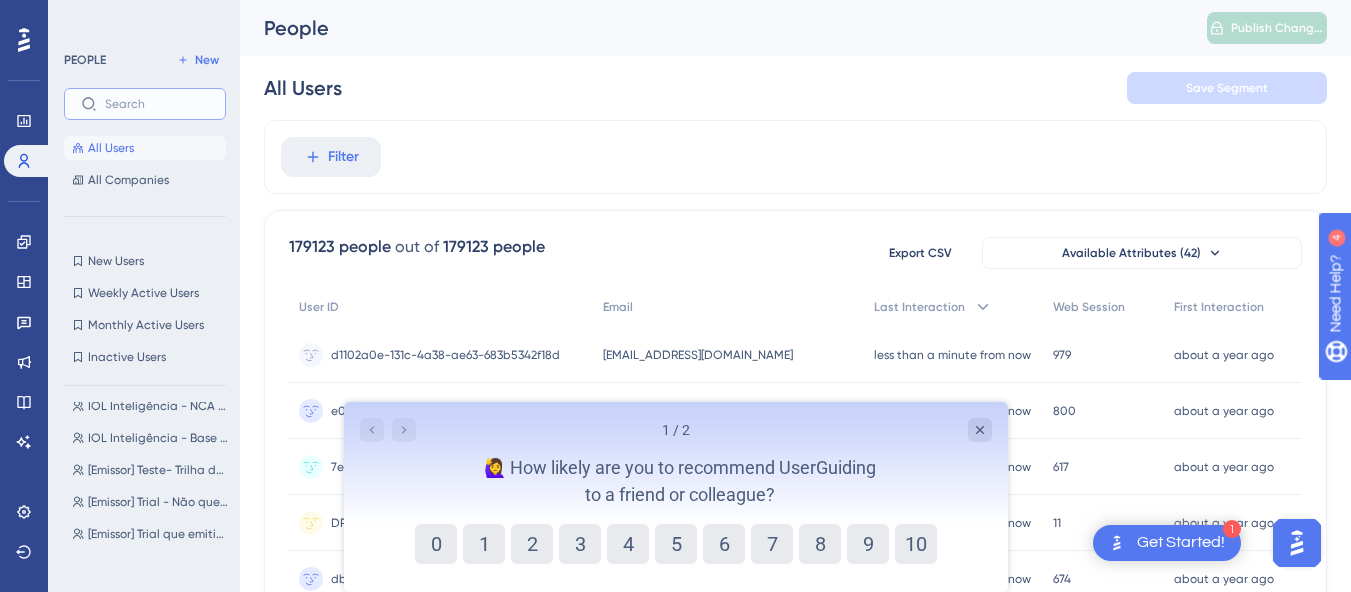 click at bounding box center [157, 104] 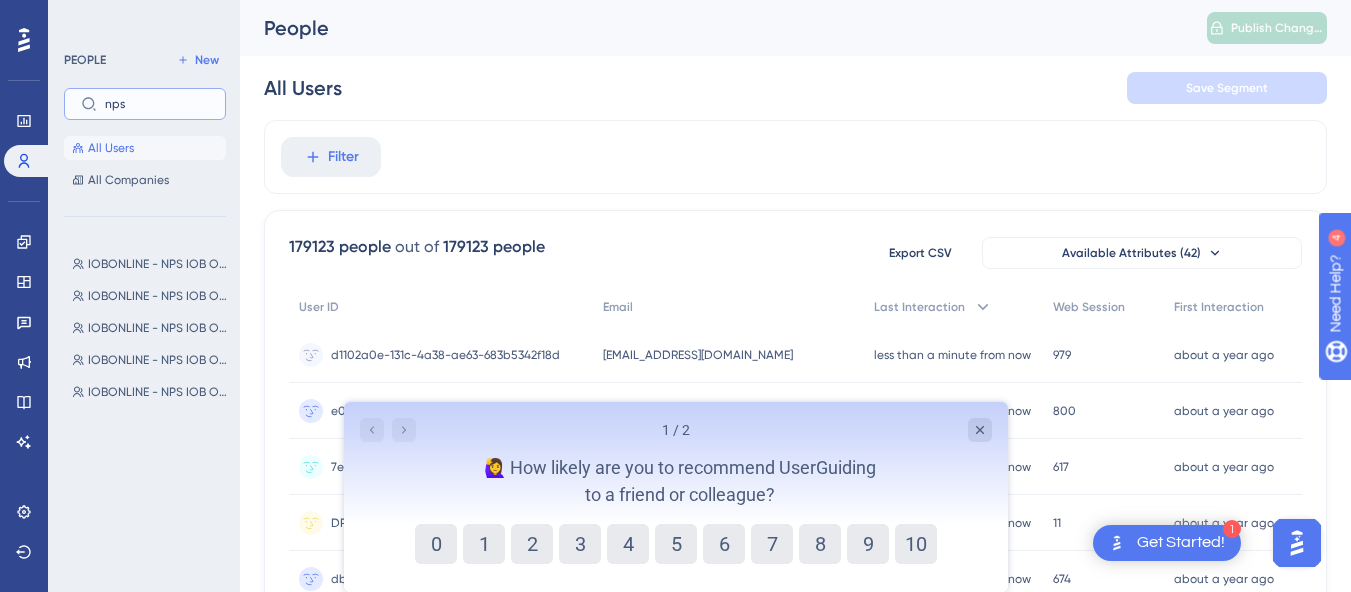 scroll, scrollTop: 0, scrollLeft: 0, axis: both 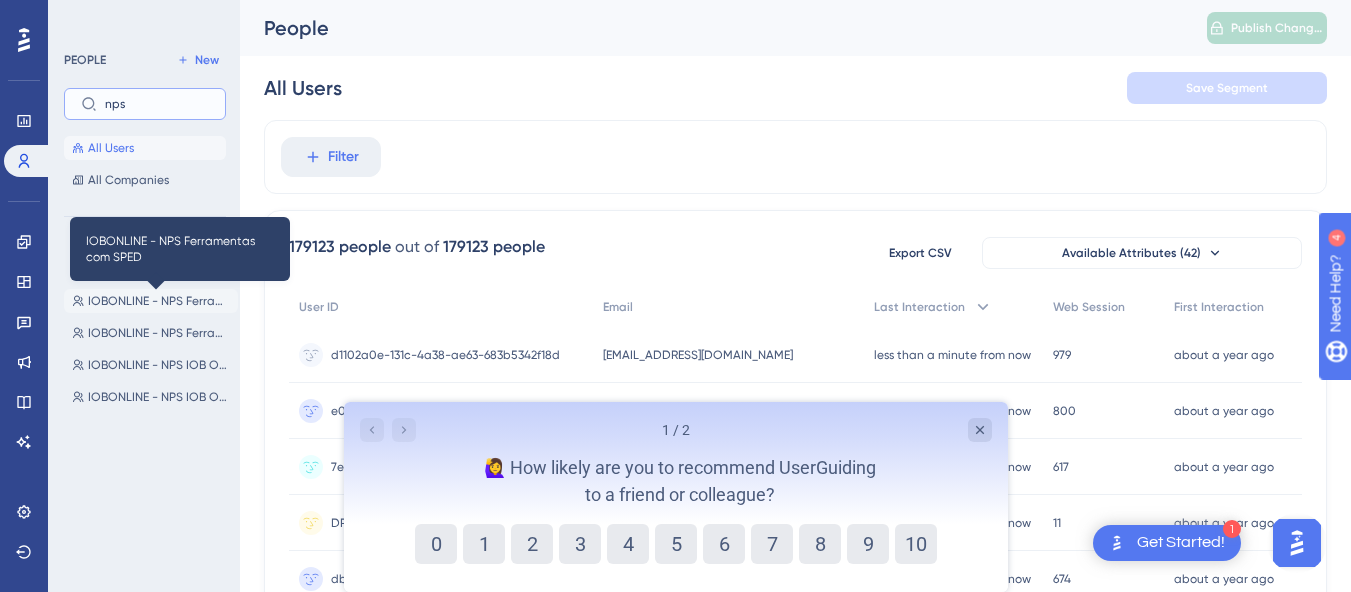 type on "nps" 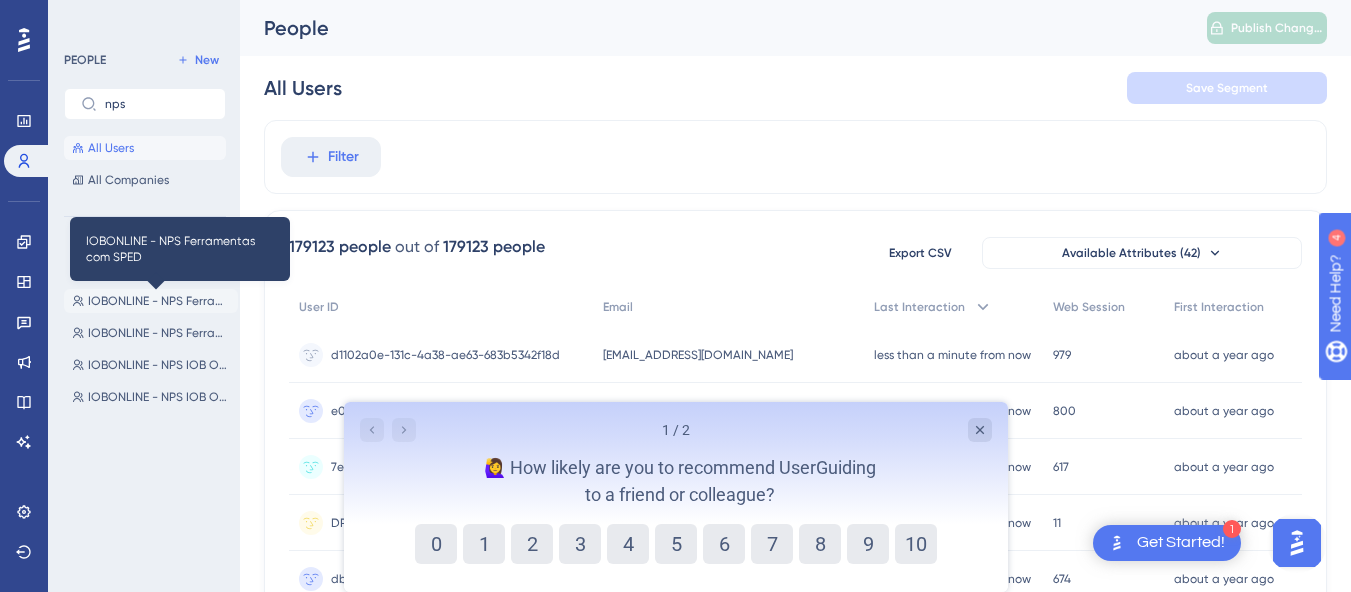 click on "IOBONLINE - NPS Ferramentas com SPED" at bounding box center [159, 301] 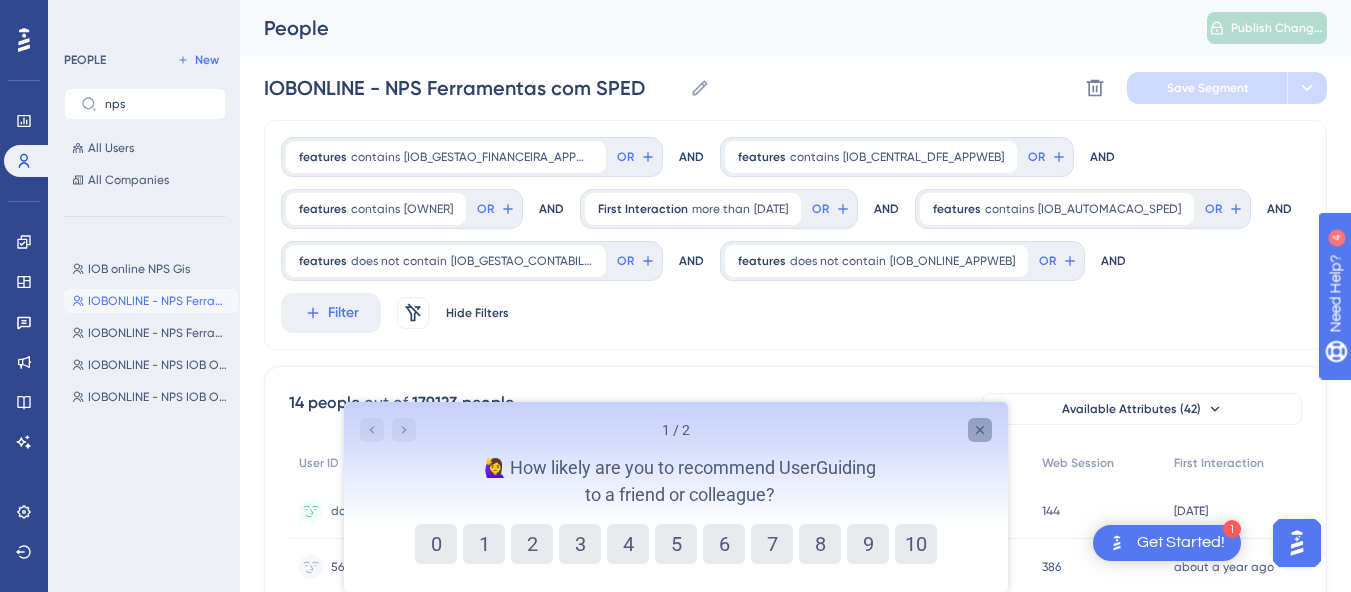 click 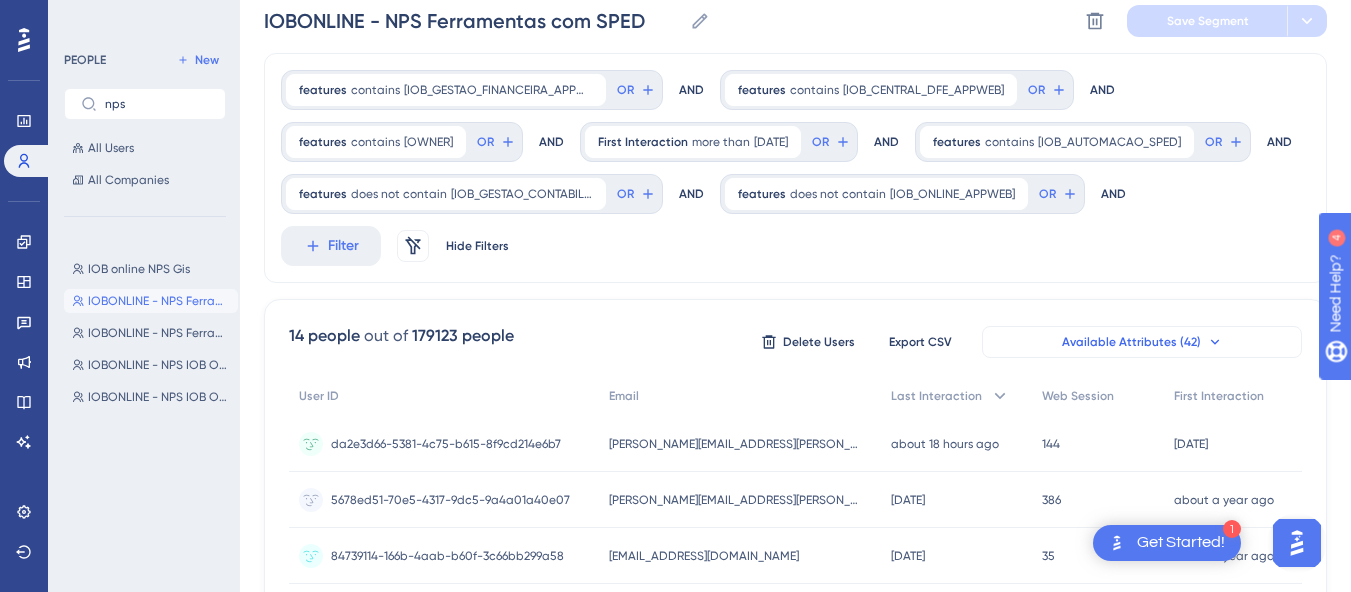 scroll, scrollTop: 100, scrollLeft: 0, axis: vertical 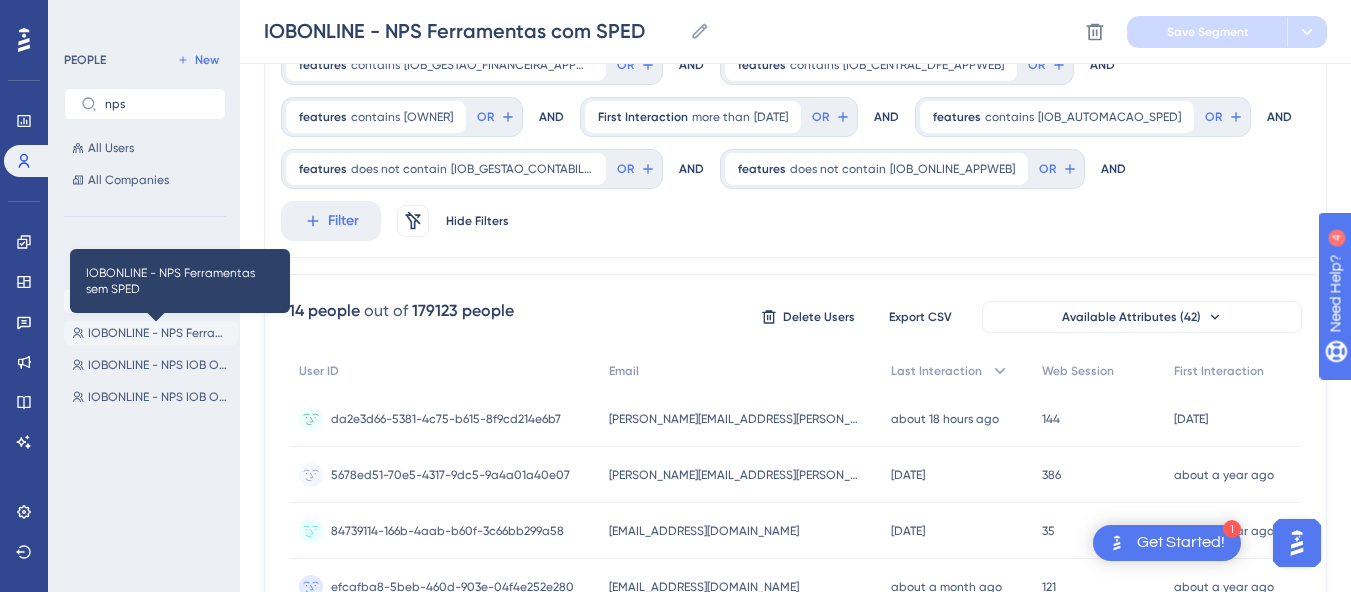 click on "IOBONLINE - NPS Ferramentas sem SPED" at bounding box center (159, 333) 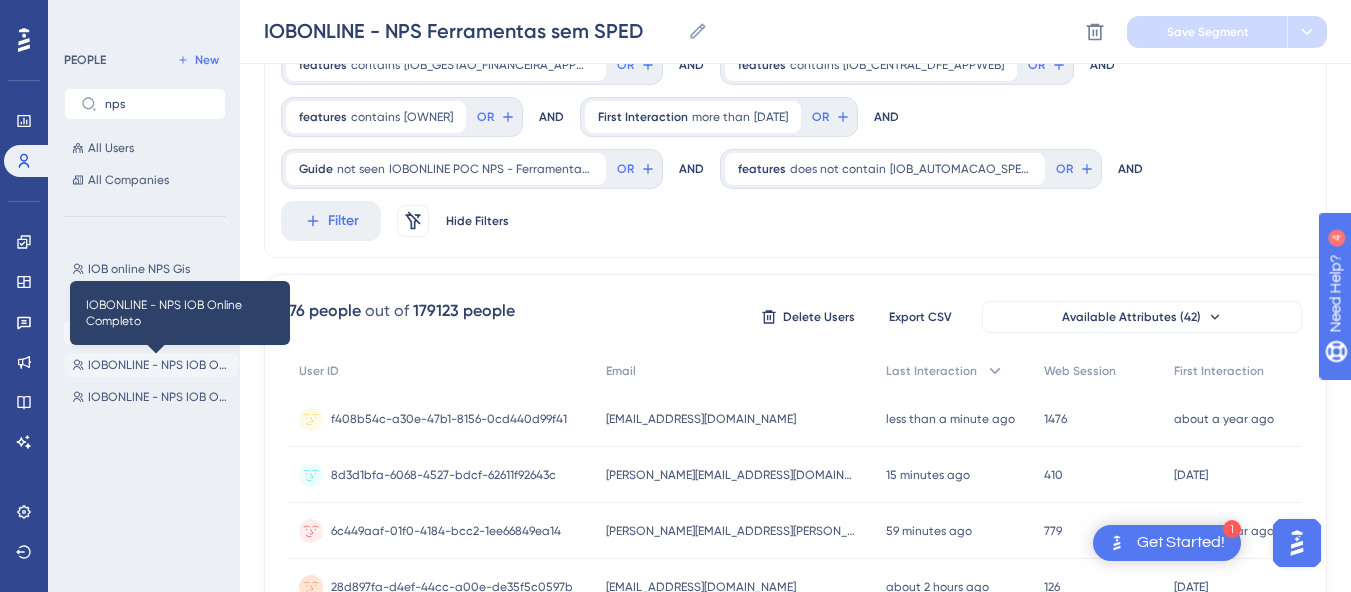 click on "IOBONLINE - NPS IOB Online Completo" at bounding box center [159, 365] 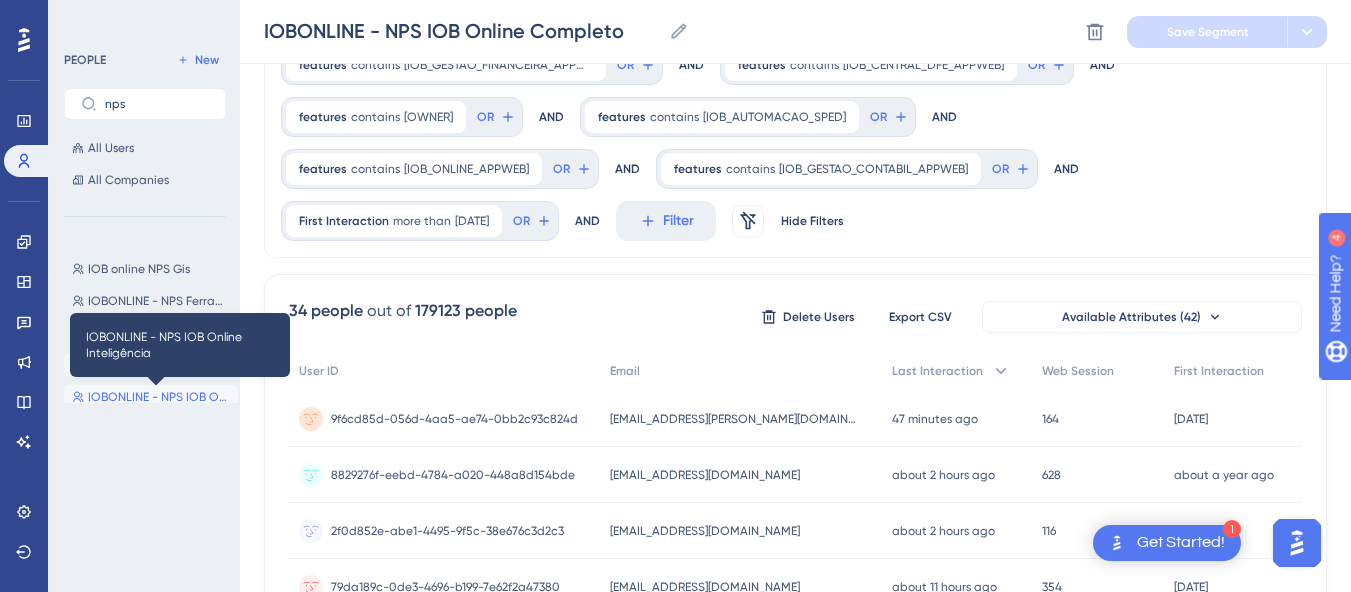 click on "IOBONLINE - NPS IOB Online Inteligência" at bounding box center [159, 397] 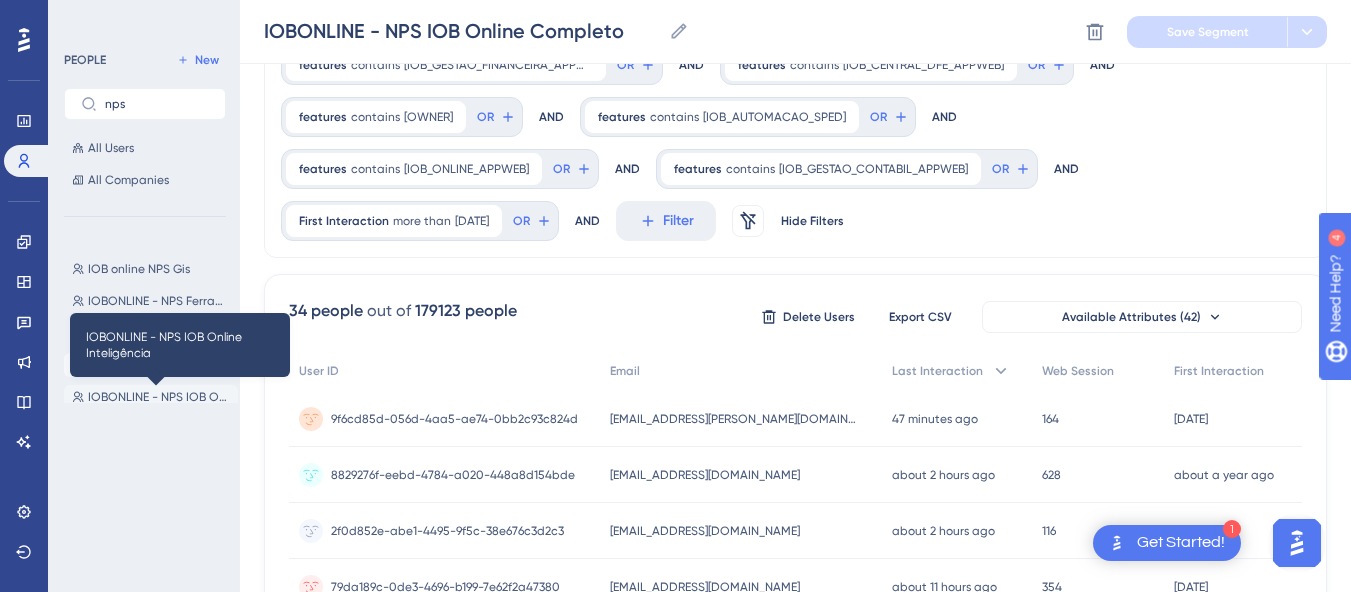 type on "IOBONLINE - NPS IOB Online Inteligência" 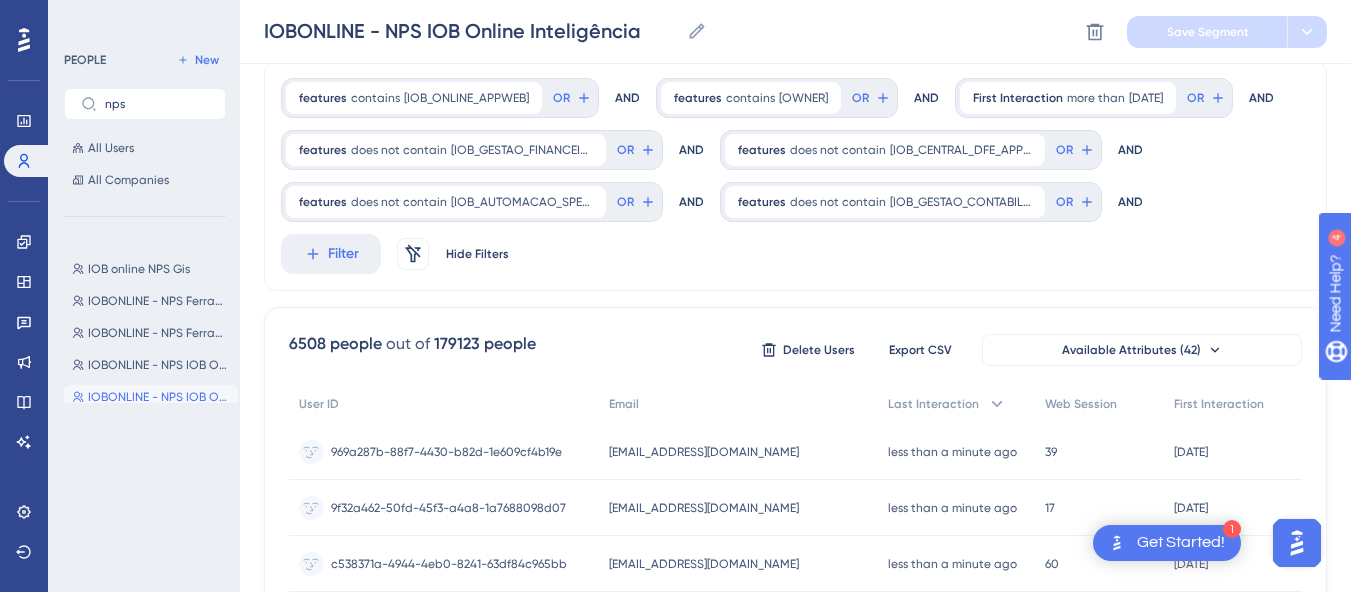 scroll, scrollTop: 0, scrollLeft: 0, axis: both 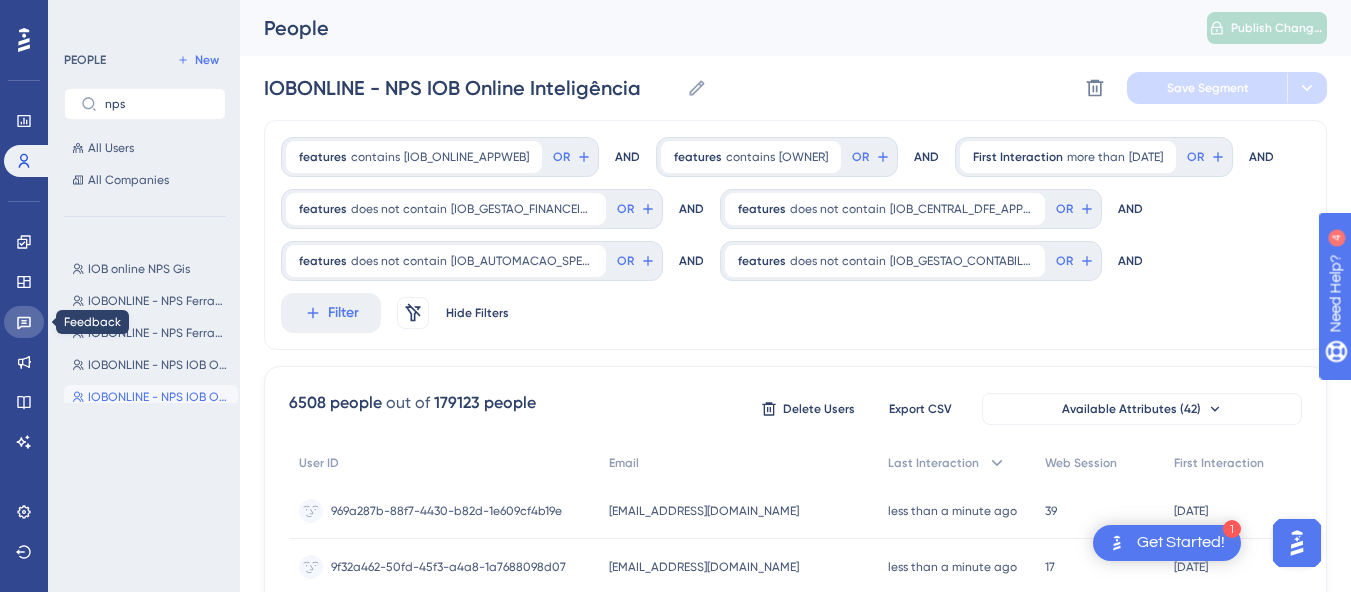 click 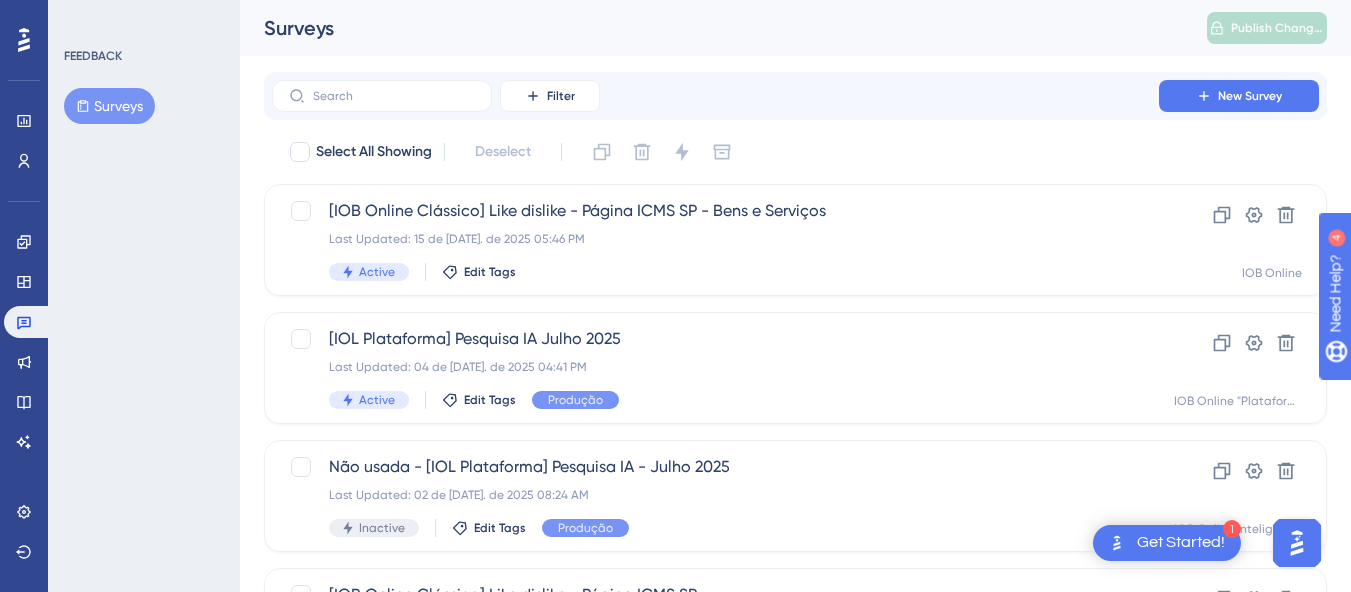 click on "Surveys" at bounding box center (109, 106) 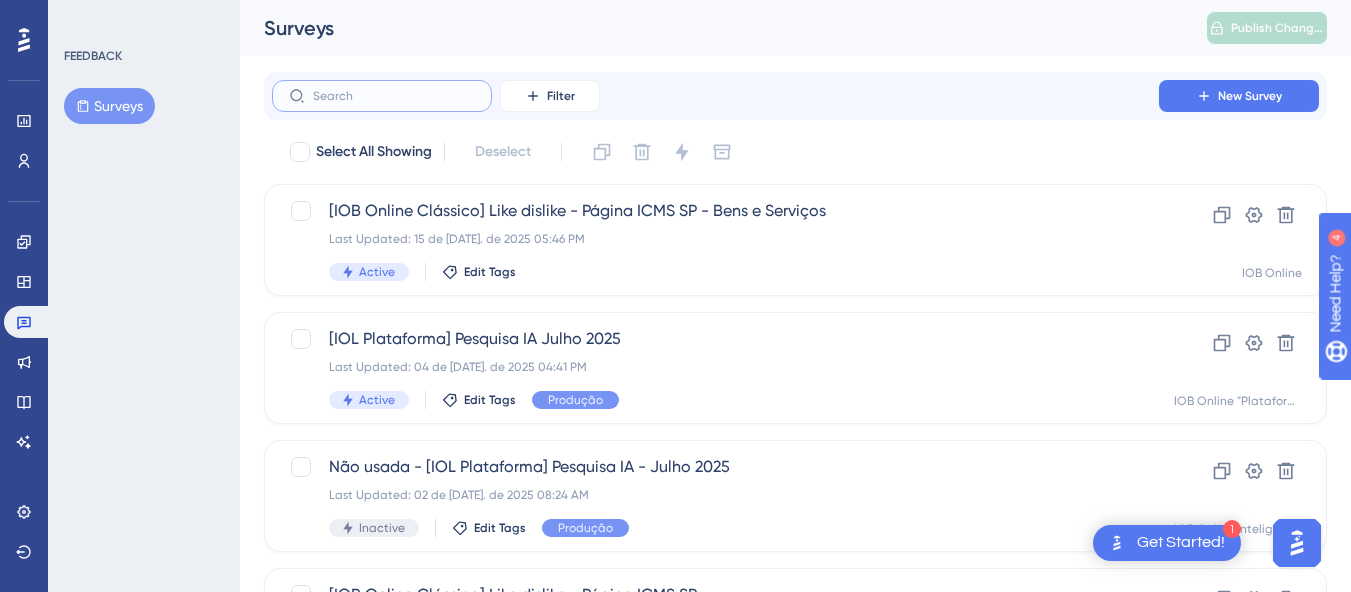 click at bounding box center (394, 96) 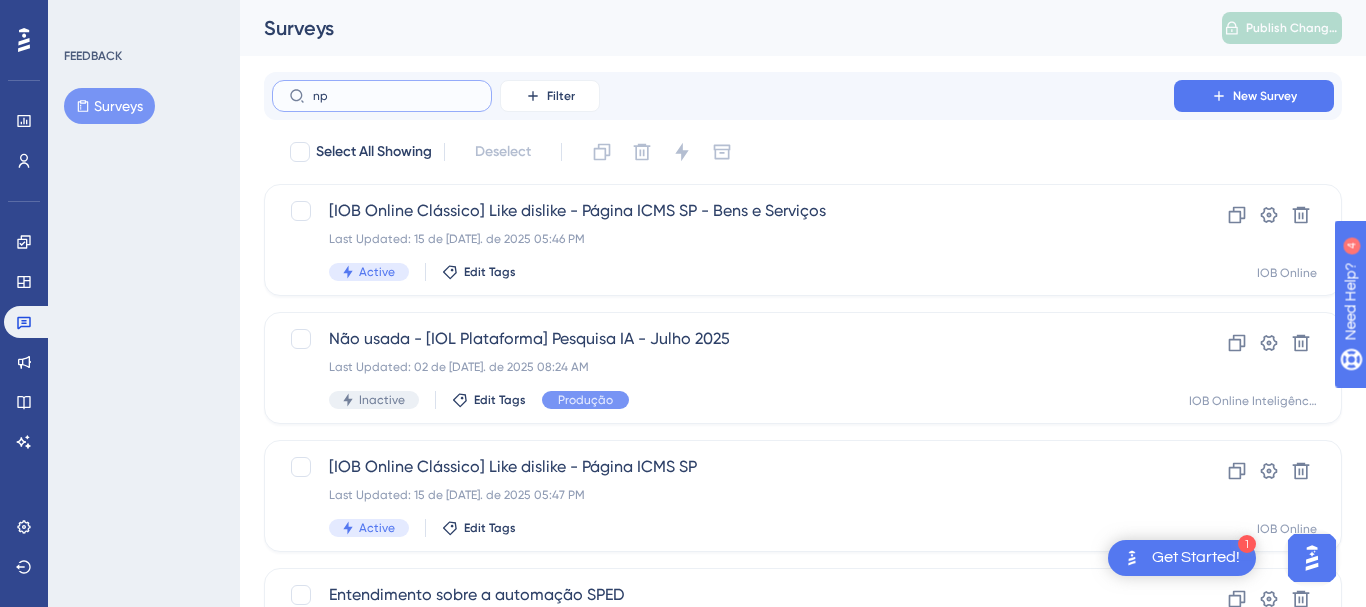 type on "nps" 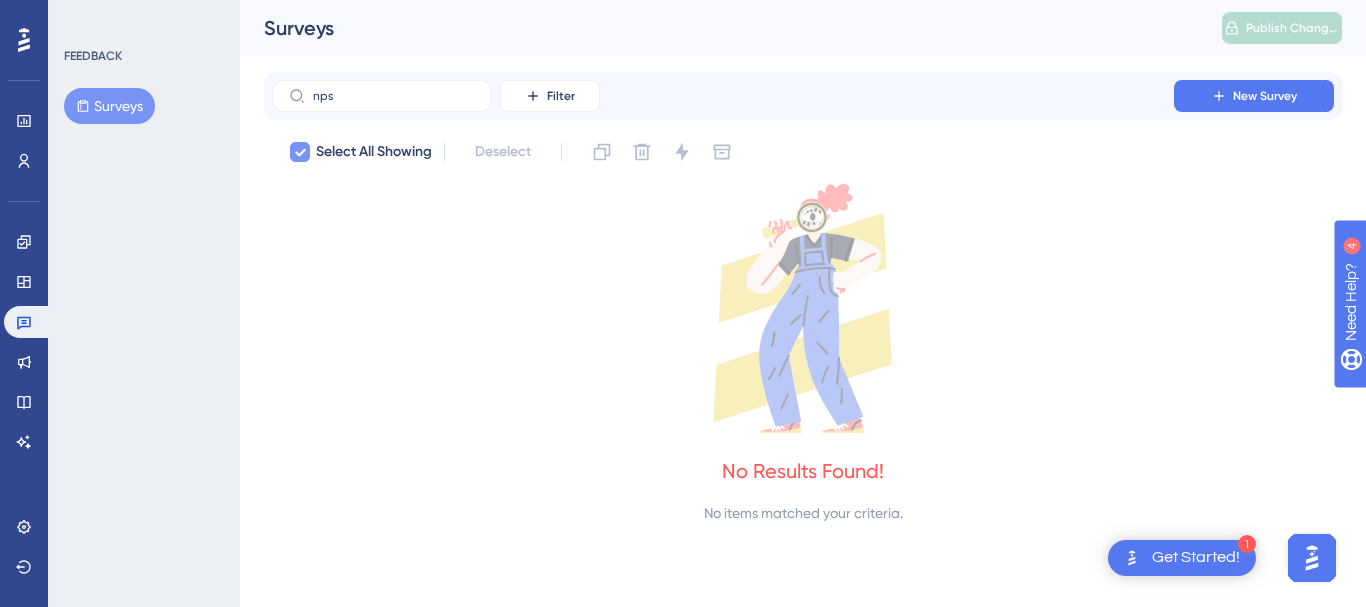 click at bounding box center [300, 152] 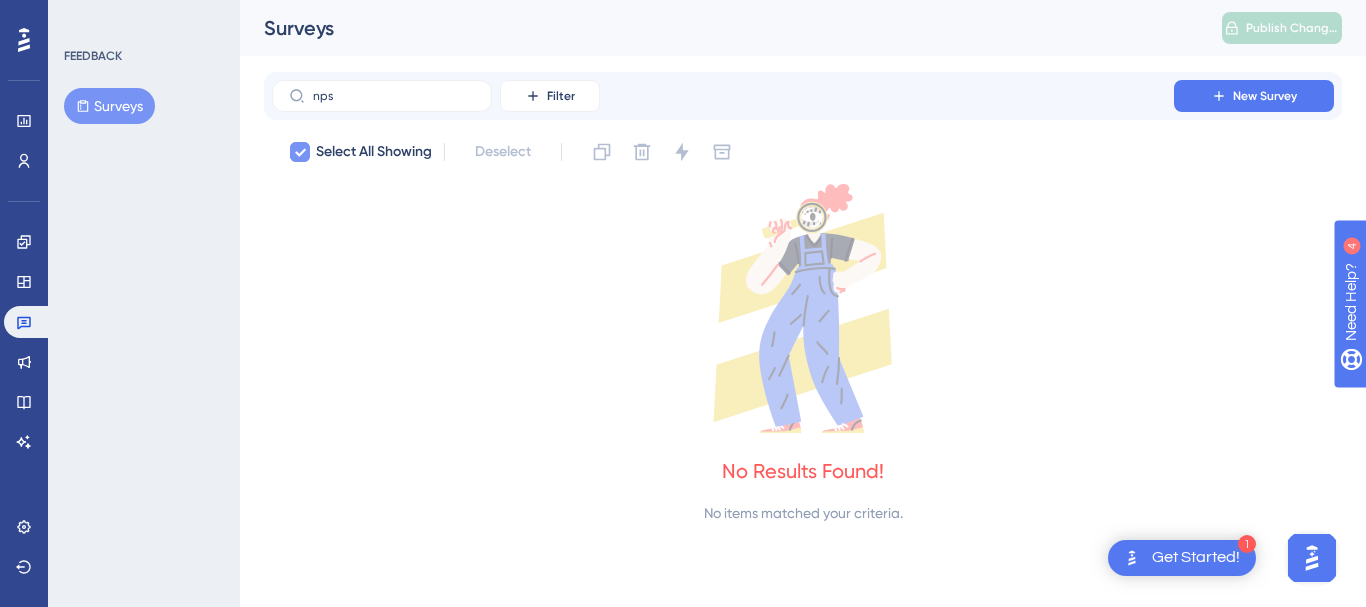 click 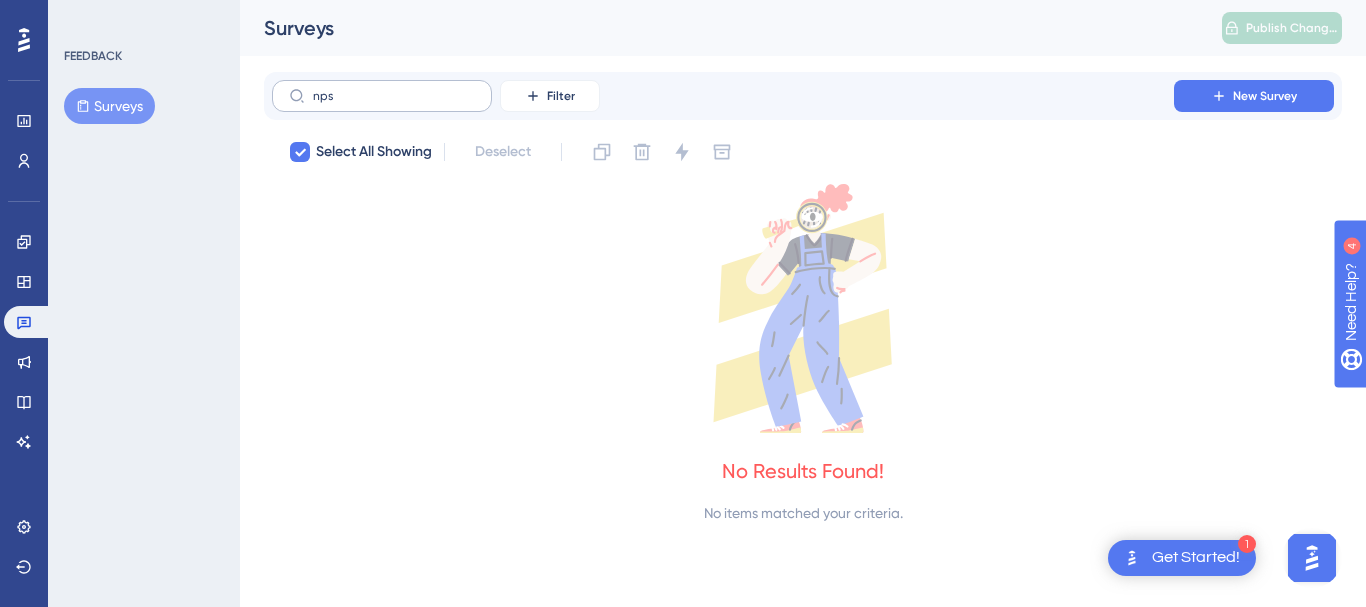click on "nps" at bounding box center [382, 96] 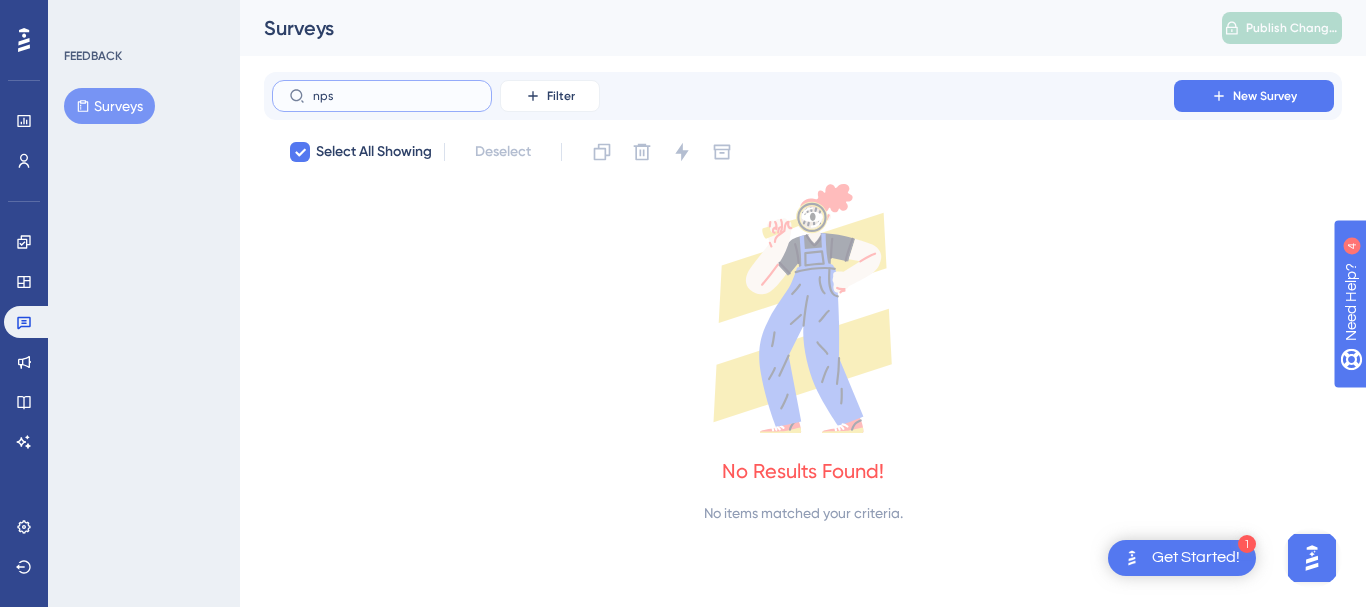 click on "nps" at bounding box center (394, 96) 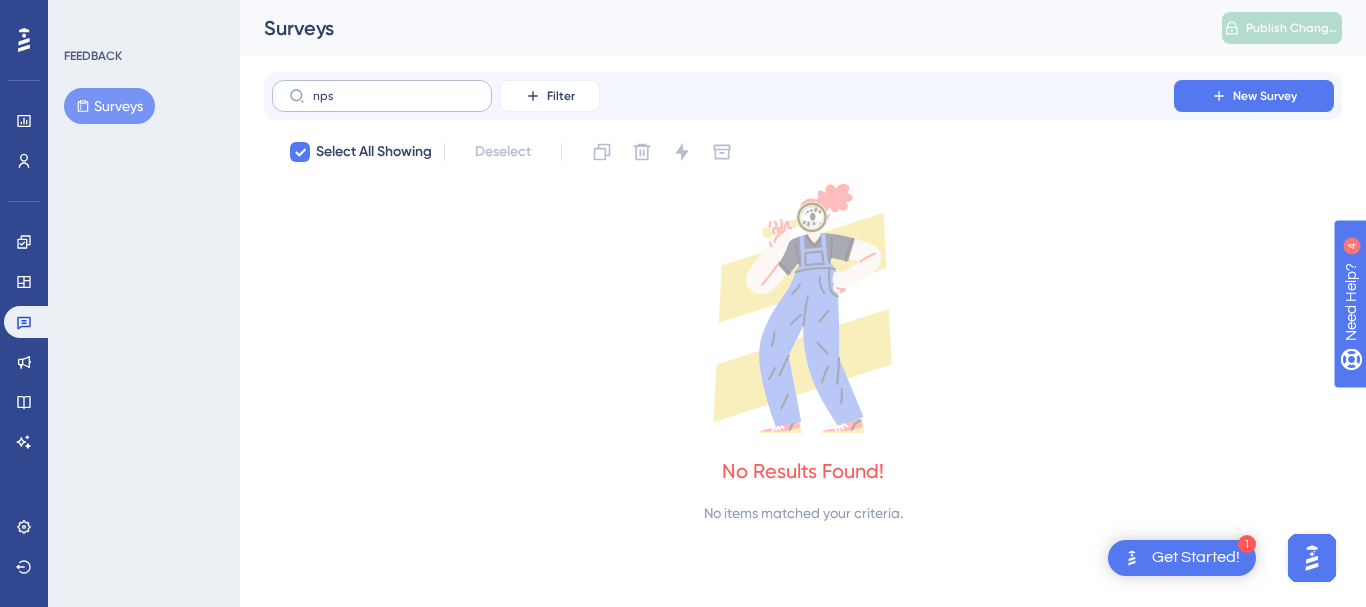drag, startPoint x: 390, startPoint y: 103, endPoint x: 297, endPoint y: 103, distance: 93 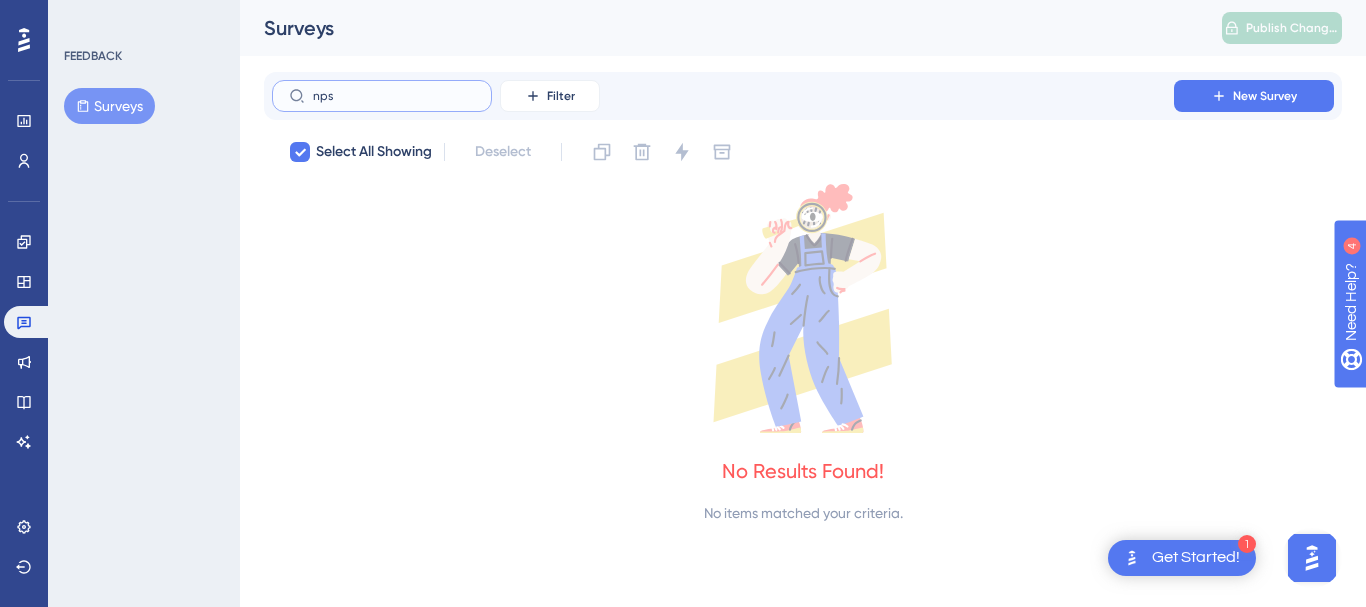 type on "np" 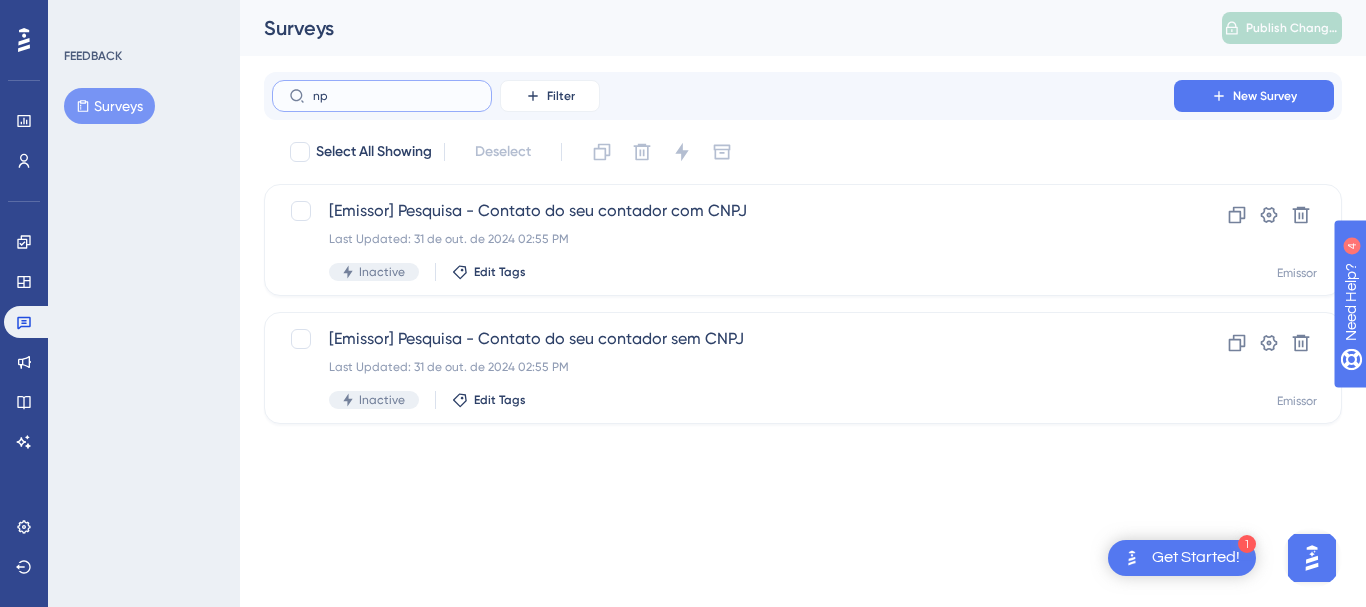 type on "n" 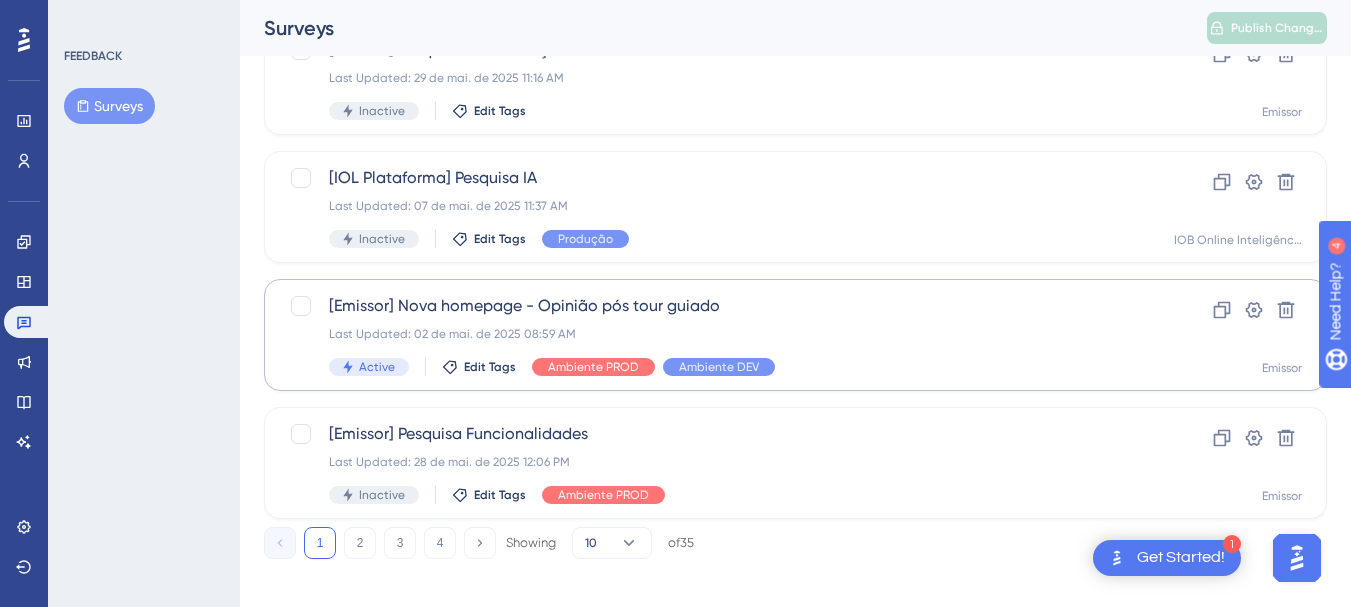 scroll, scrollTop: 945, scrollLeft: 0, axis: vertical 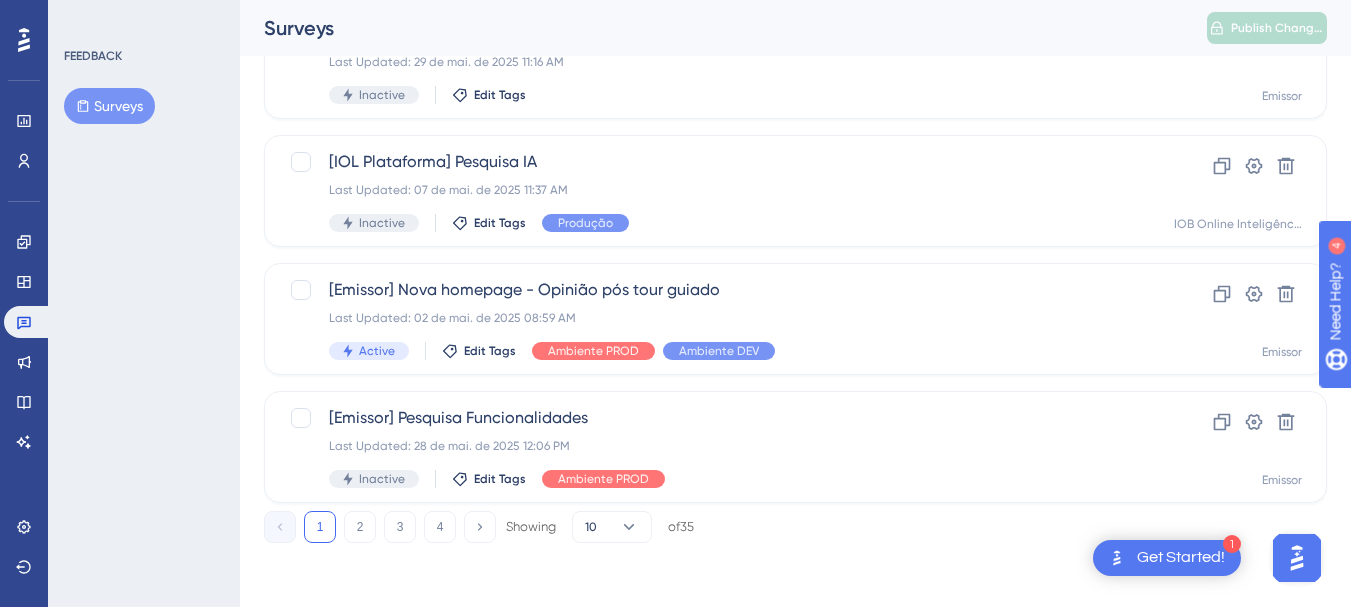 click on "1 2 3 4 Showing 10 of  35" at bounding box center (479, 527) 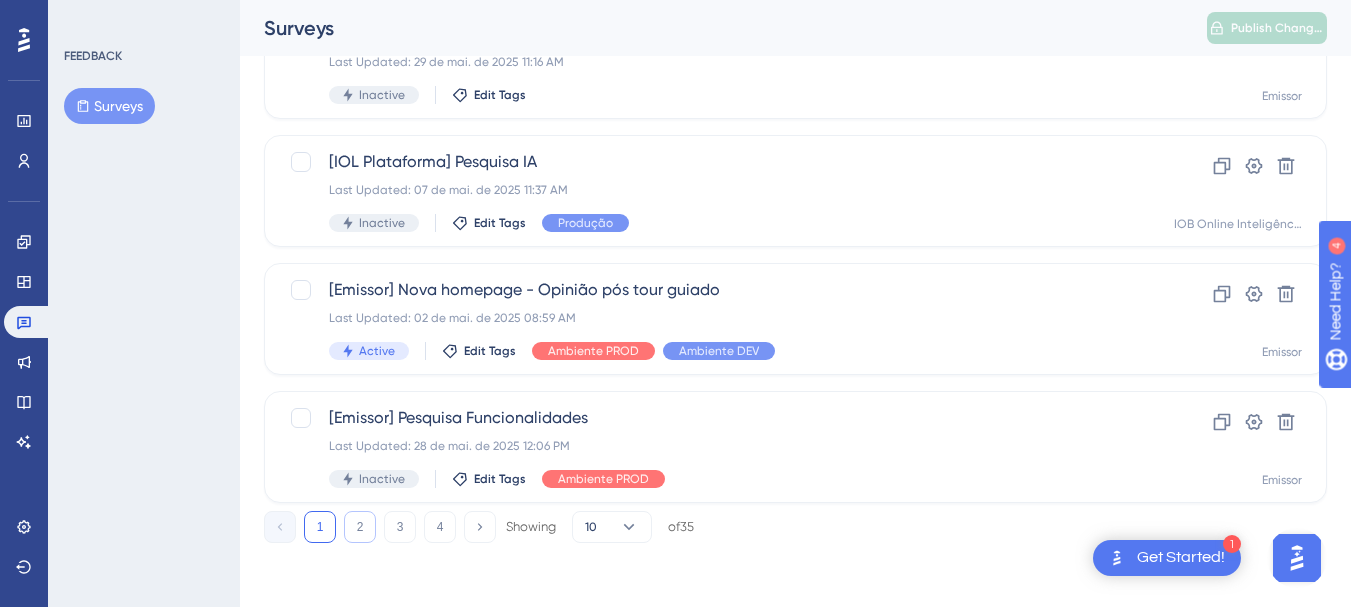click on "2" at bounding box center (360, 527) 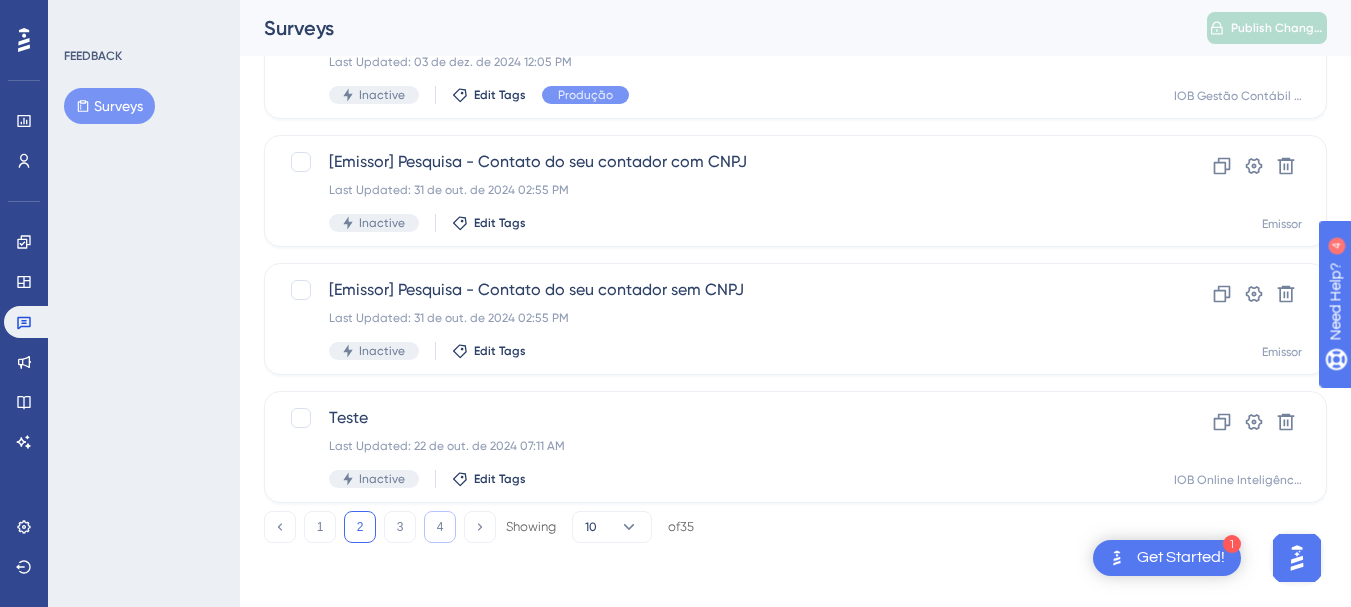 click on "4" at bounding box center [440, 527] 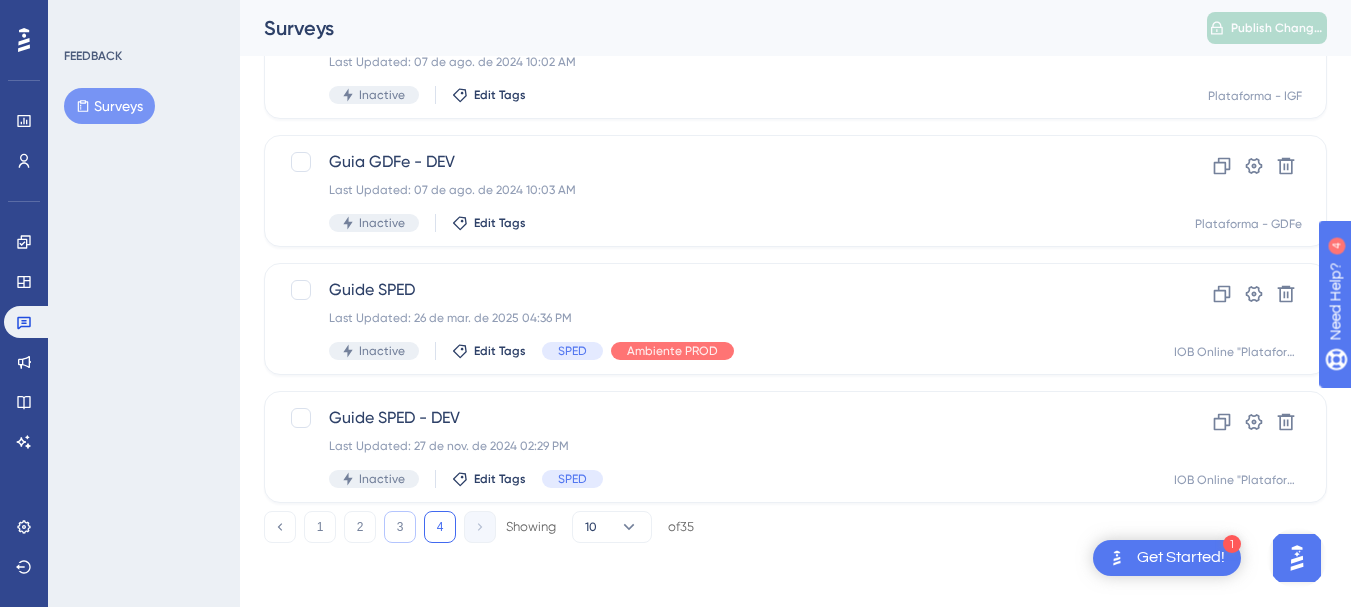 click on "3" at bounding box center [400, 527] 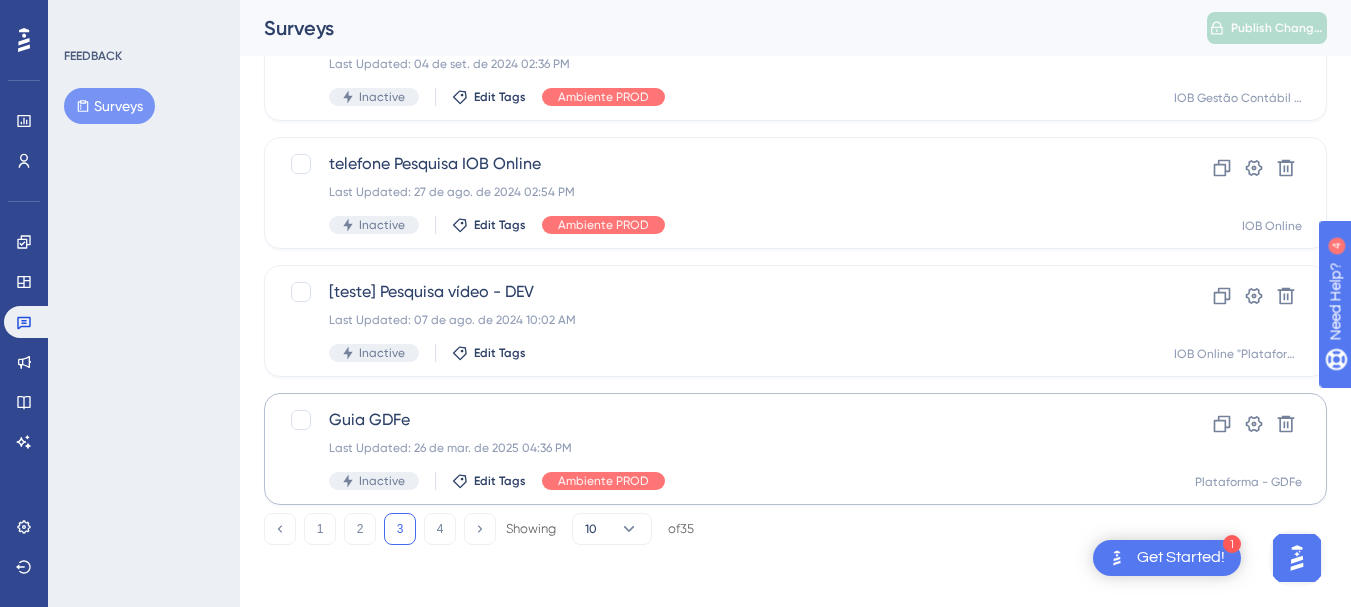 scroll, scrollTop: 945, scrollLeft: 0, axis: vertical 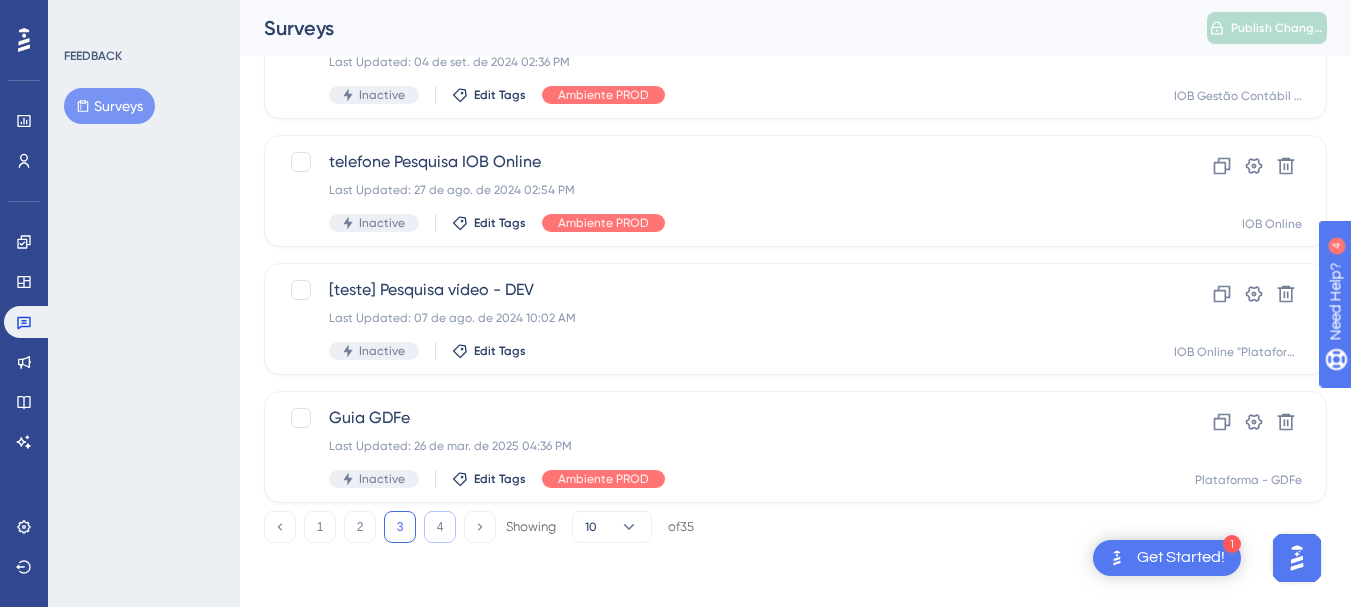 click on "4" at bounding box center [440, 527] 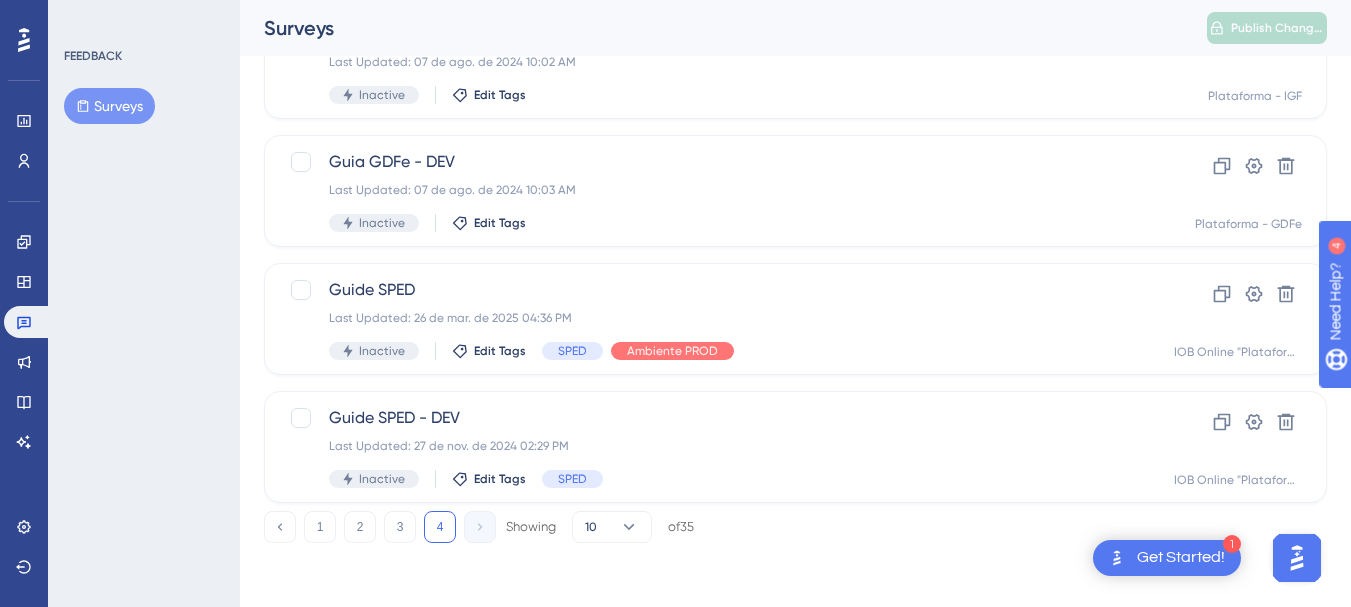 scroll, scrollTop: 305, scrollLeft: 0, axis: vertical 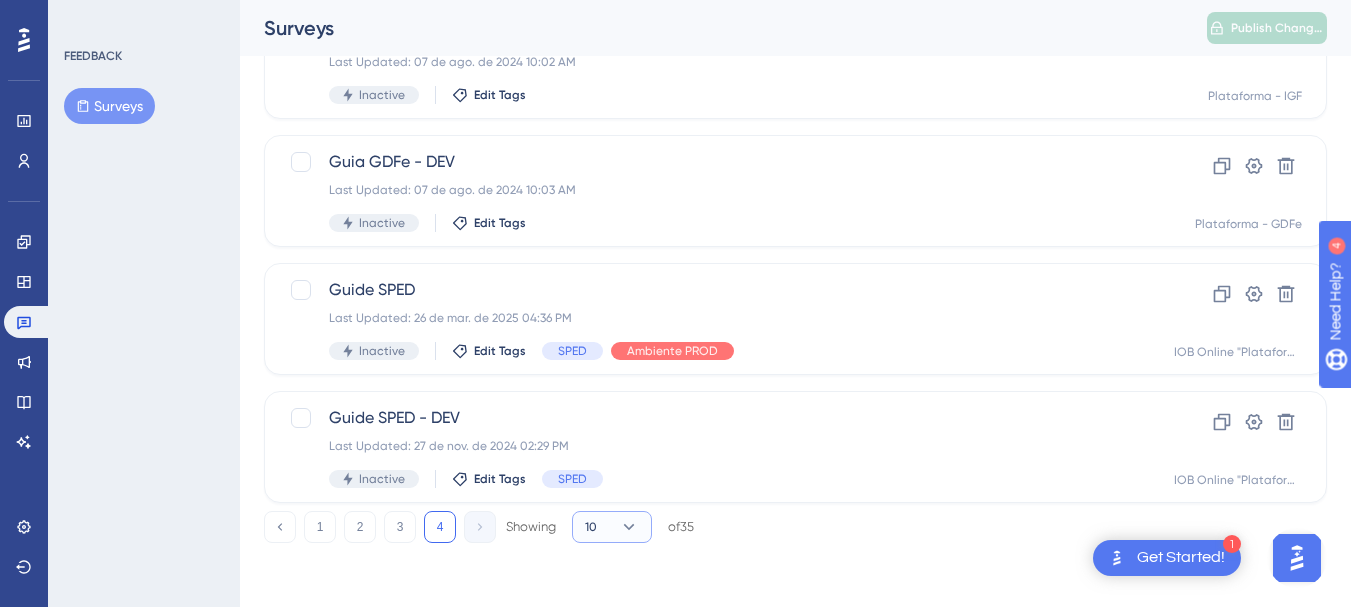 click on "10" at bounding box center [591, 527] 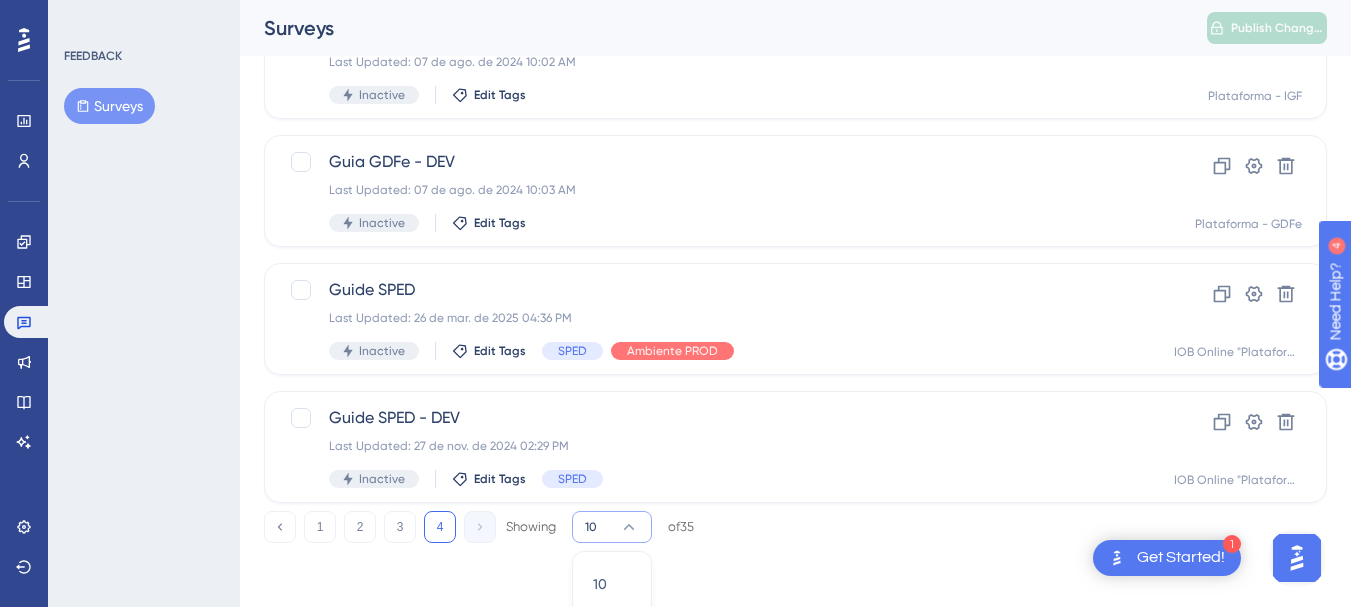 scroll, scrollTop: 395, scrollLeft: 0, axis: vertical 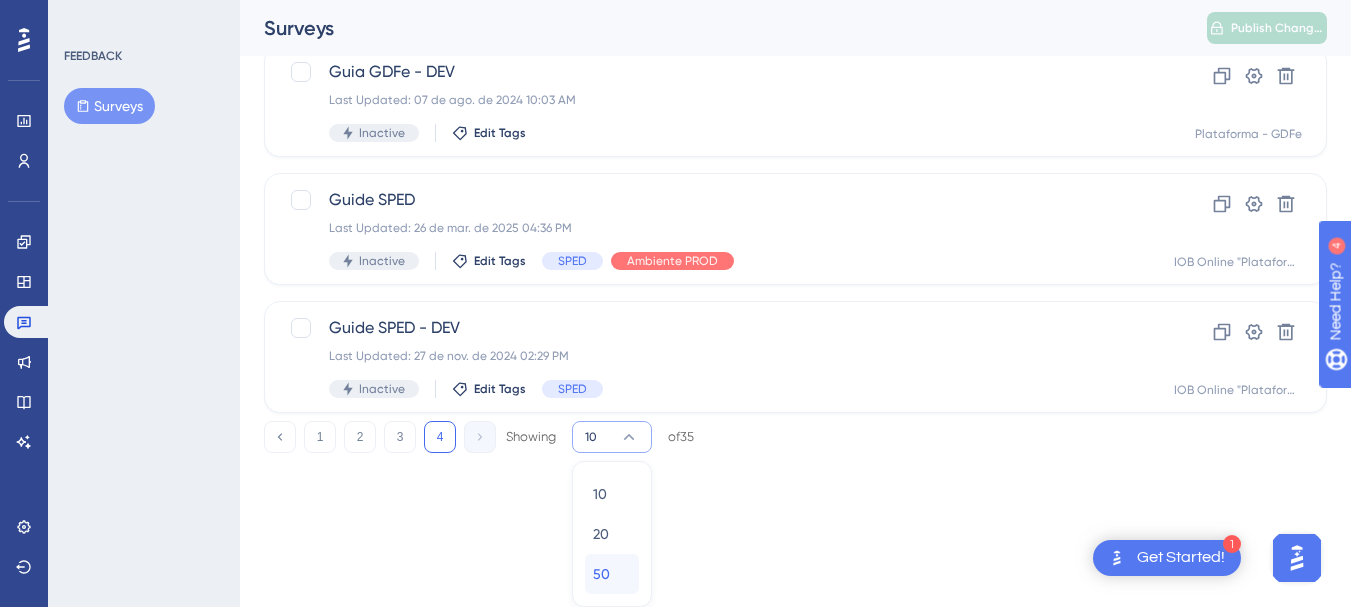 click on "50 50" at bounding box center (612, 574) 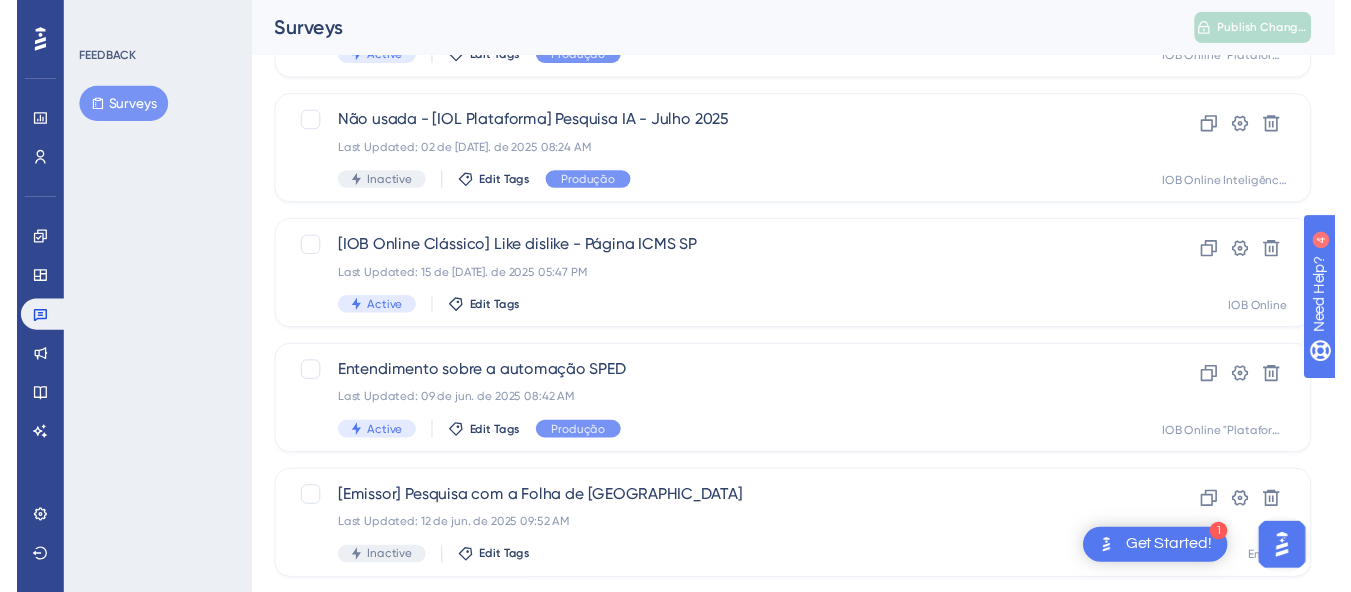 scroll, scrollTop: 0, scrollLeft: 0, axis: both 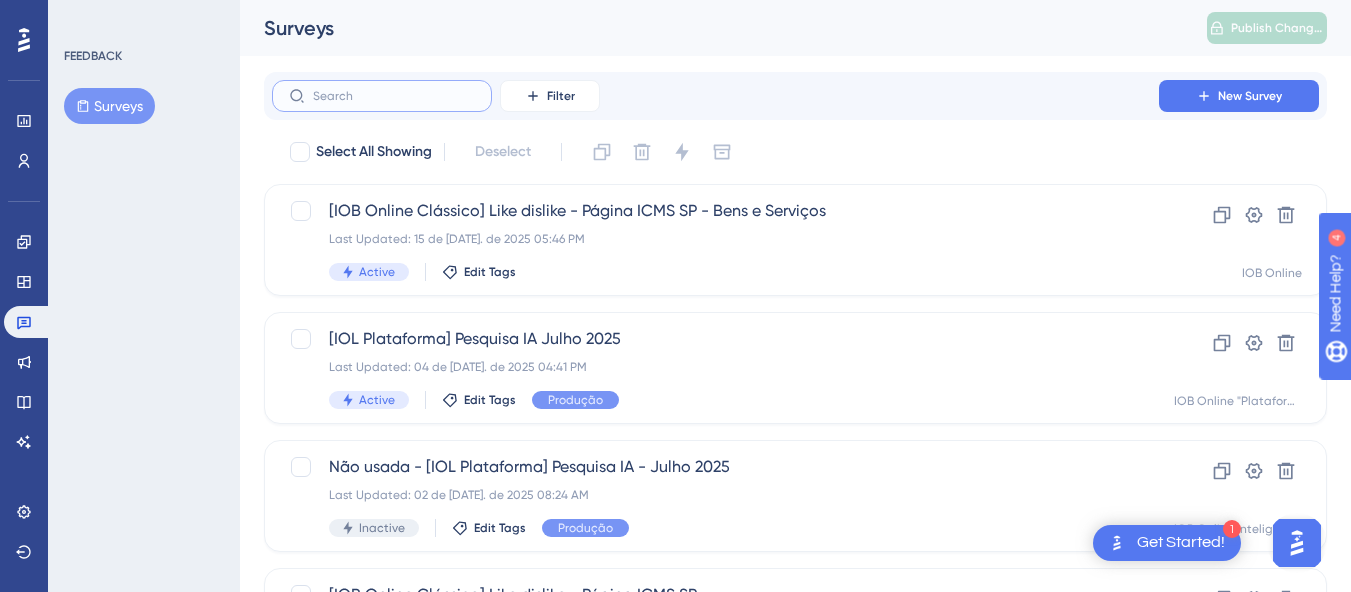 click at bounding box center [394, 96] 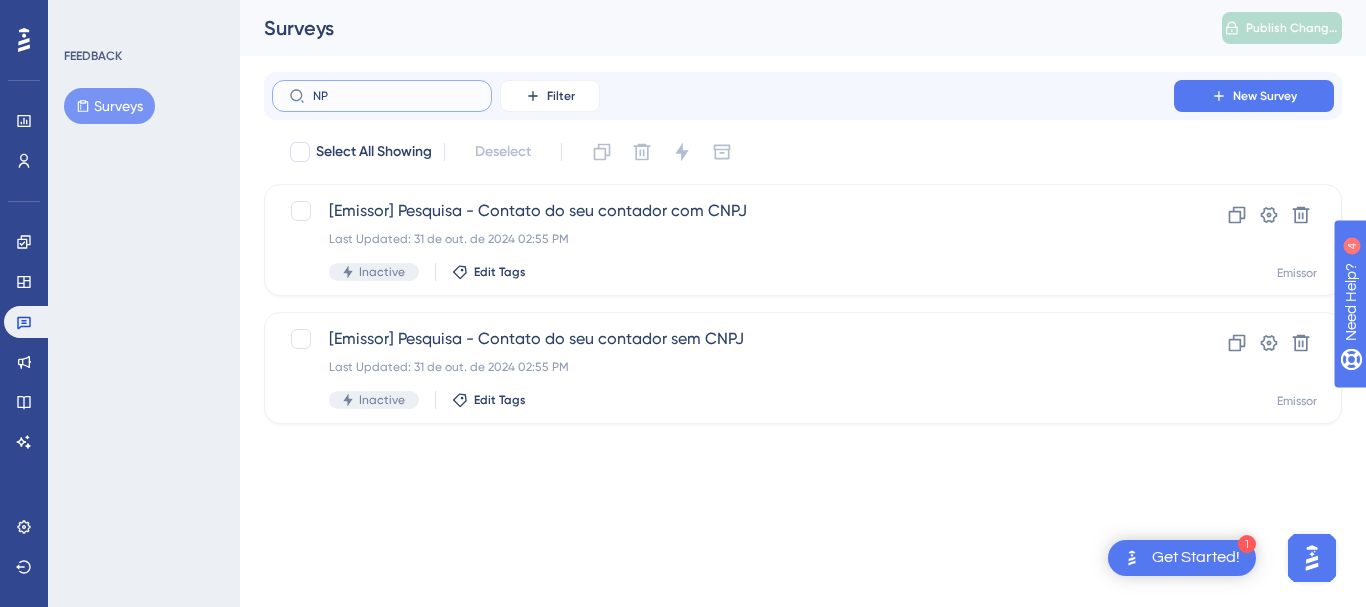 type on "NPS" 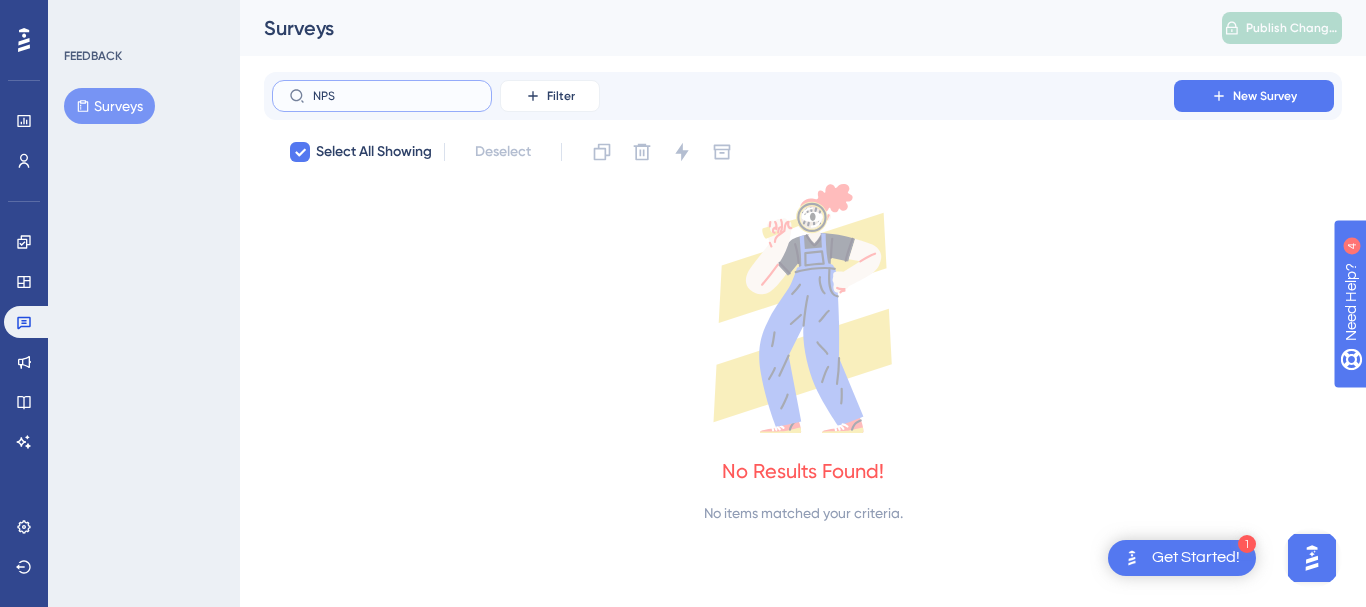 type on "NPS" 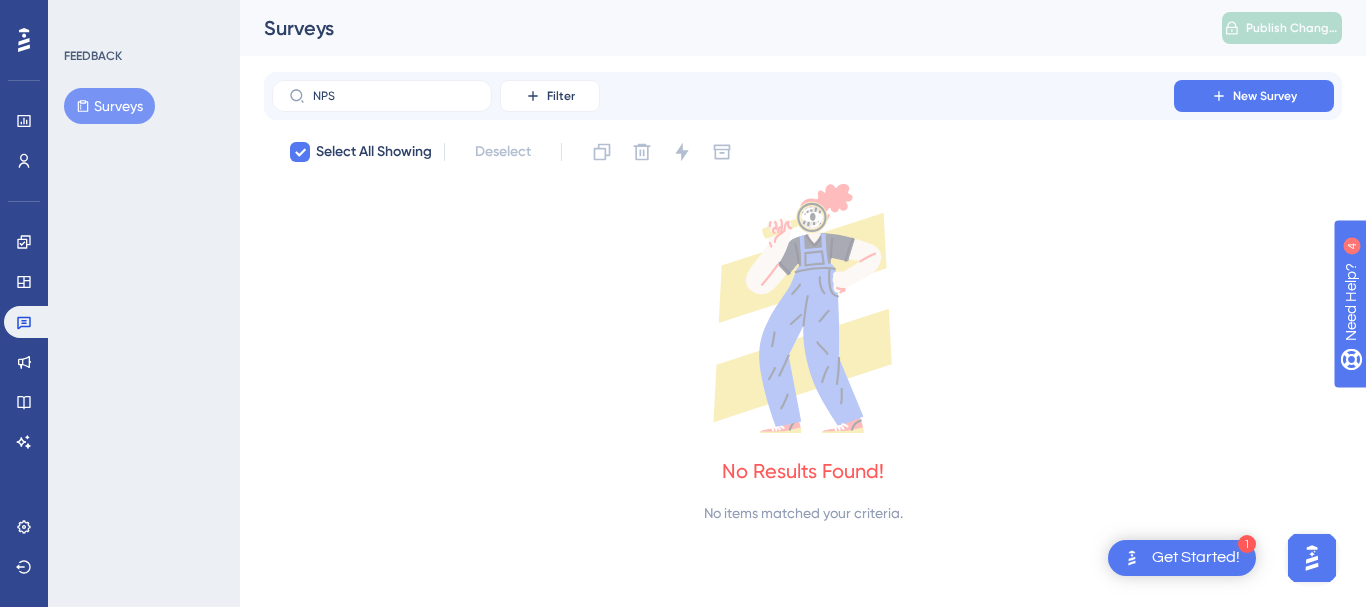click on "Select All Showing Deselect No Results Found! No items matched your criteria." at bounding box center (803, 330) 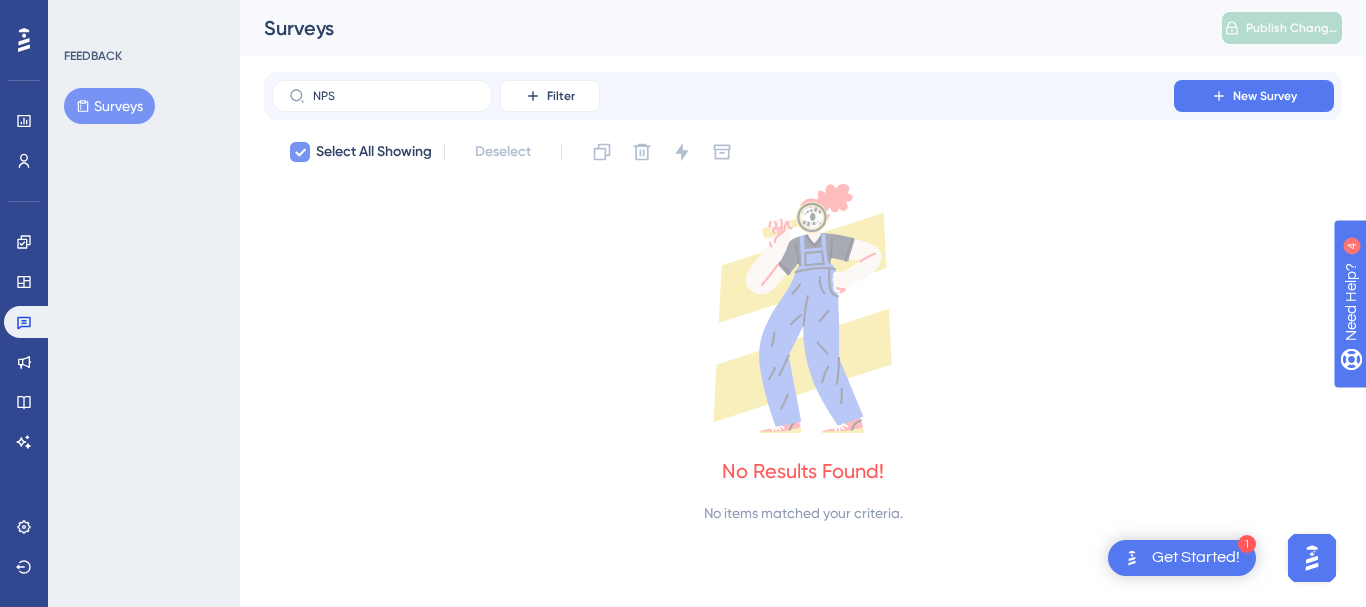 click 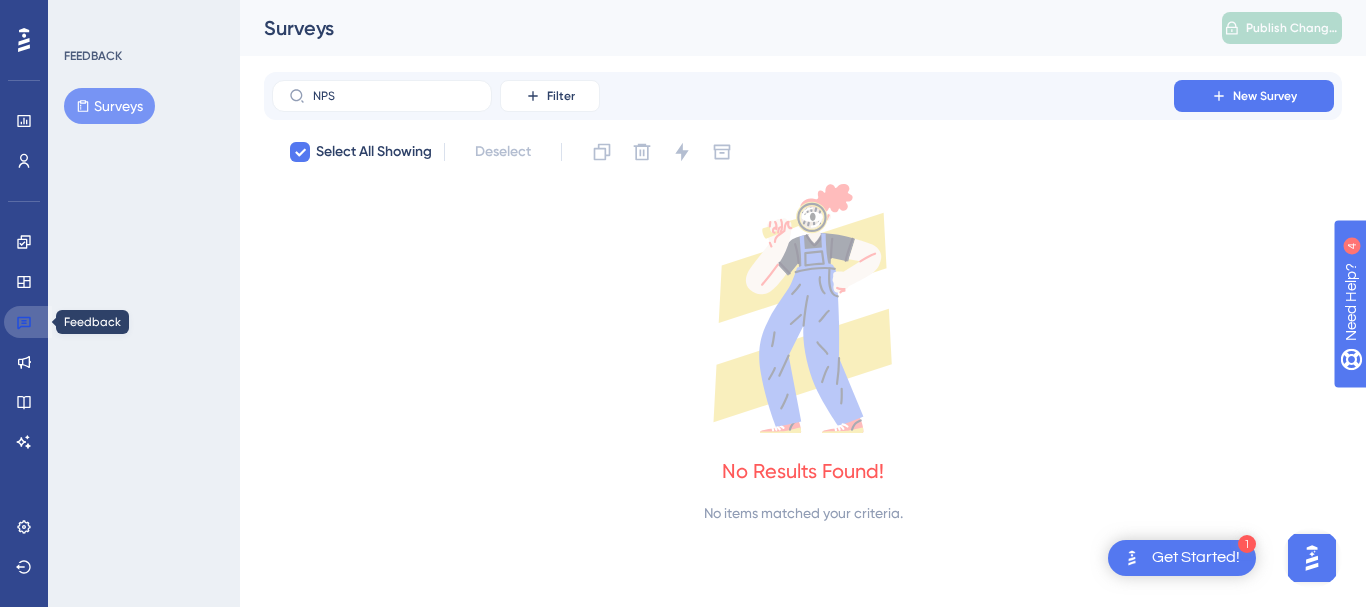 click 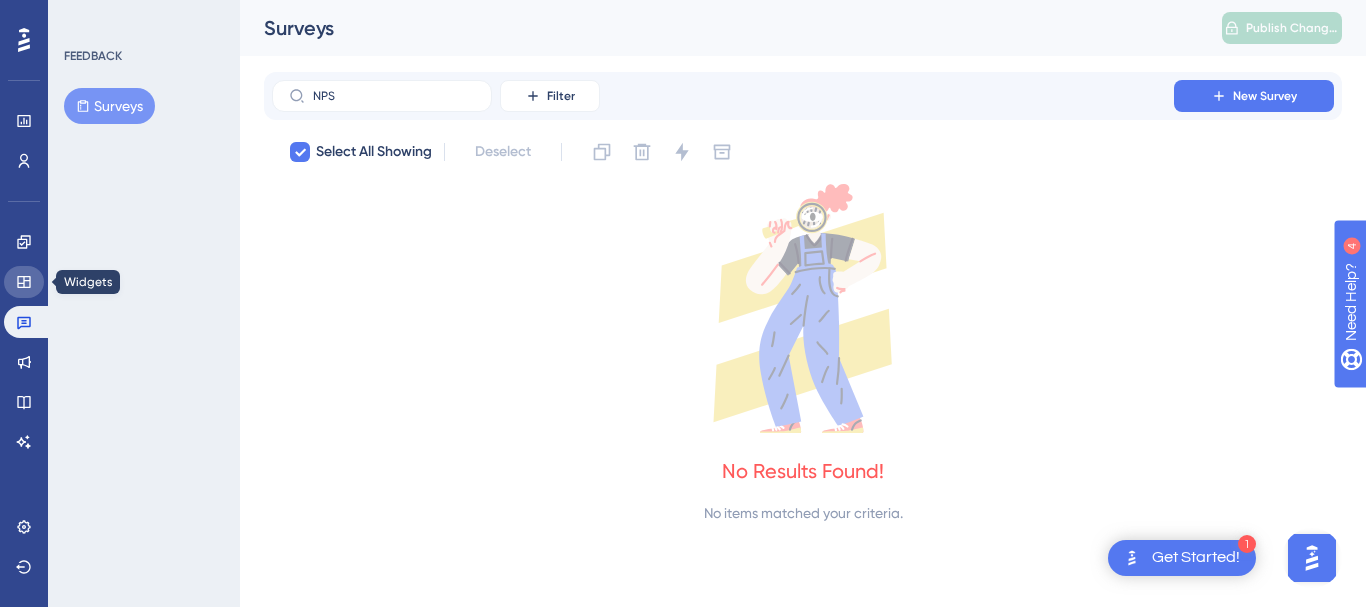 click at bounding box center (24, 282) 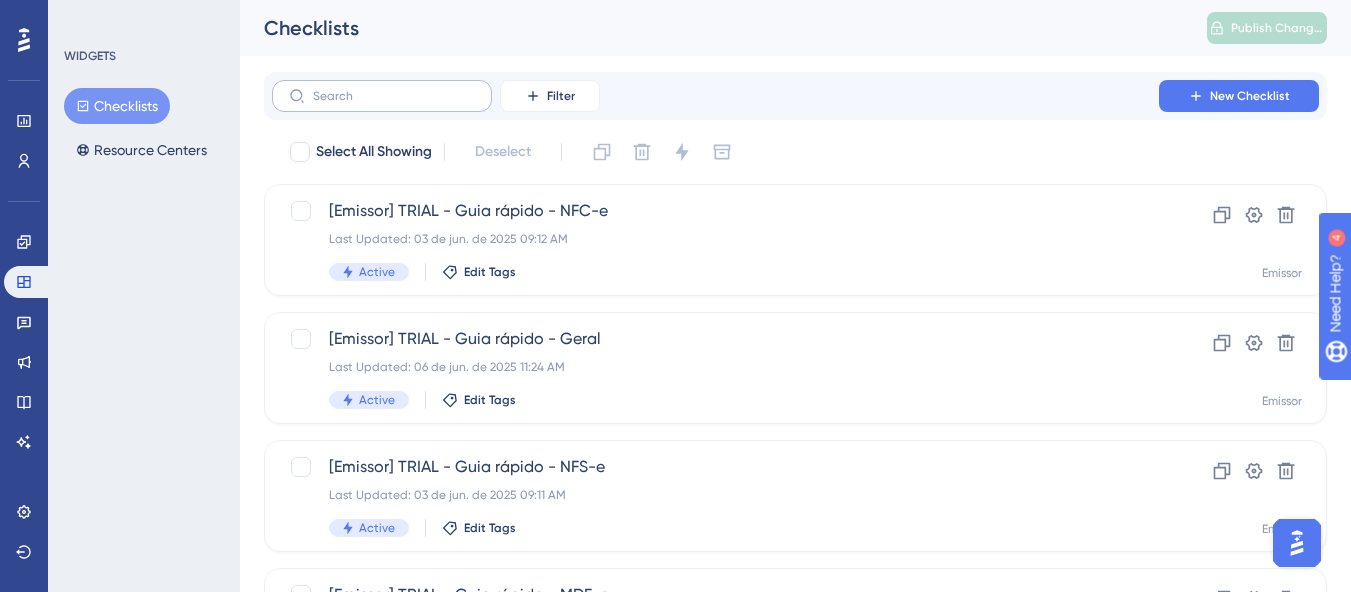 click at bounding box center (382, 96) 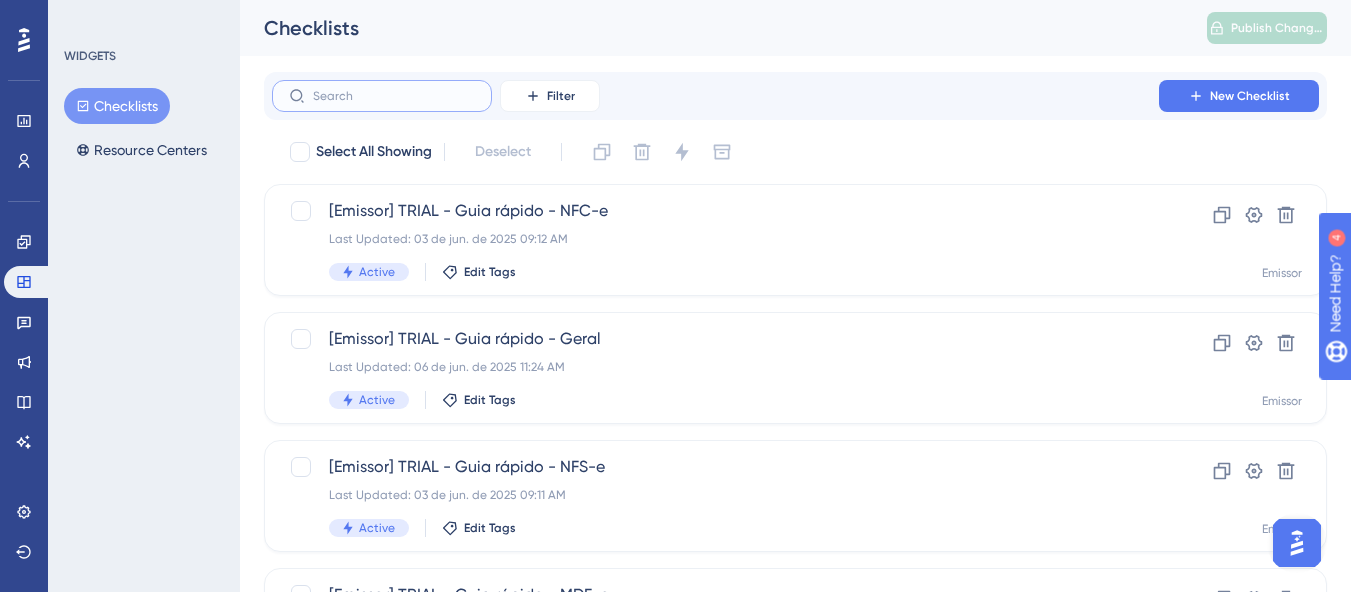 click at bounding box center [394, 96] 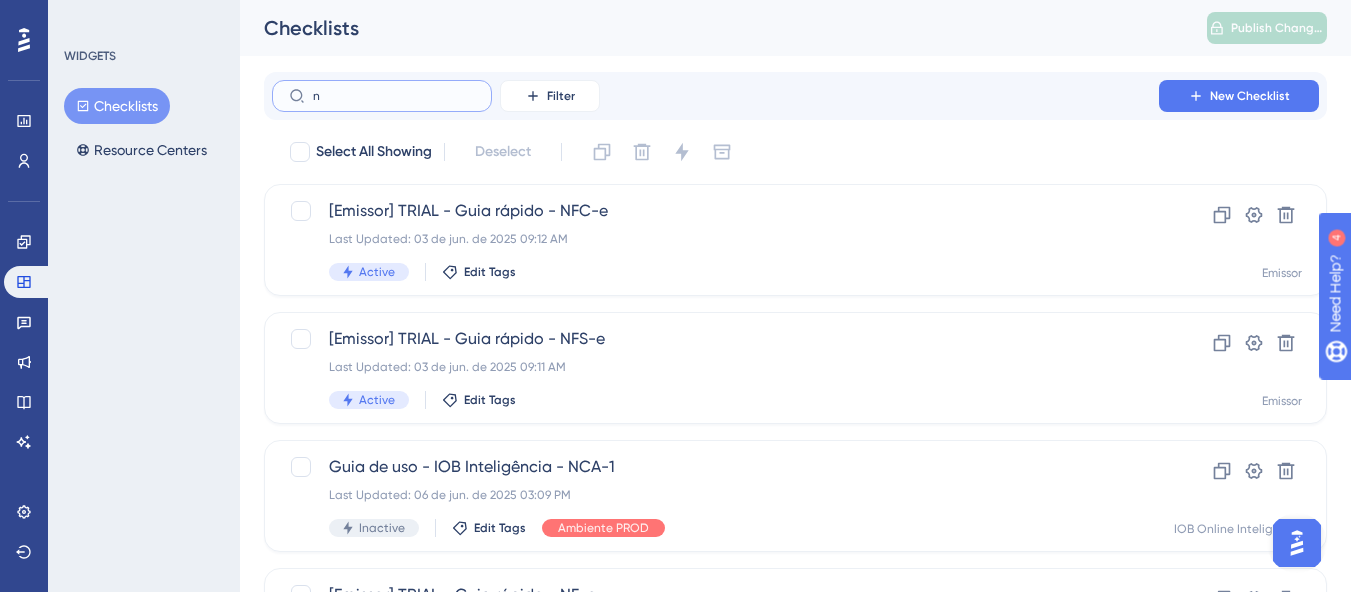 type on "np" 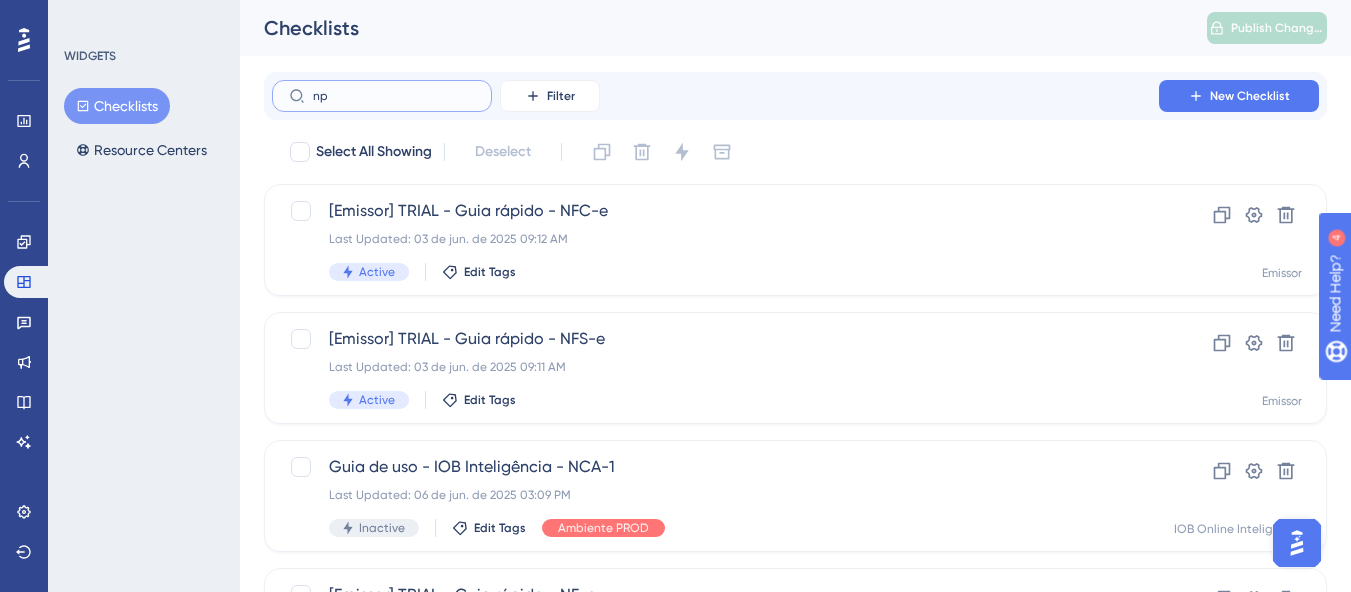 checkbox on "true" 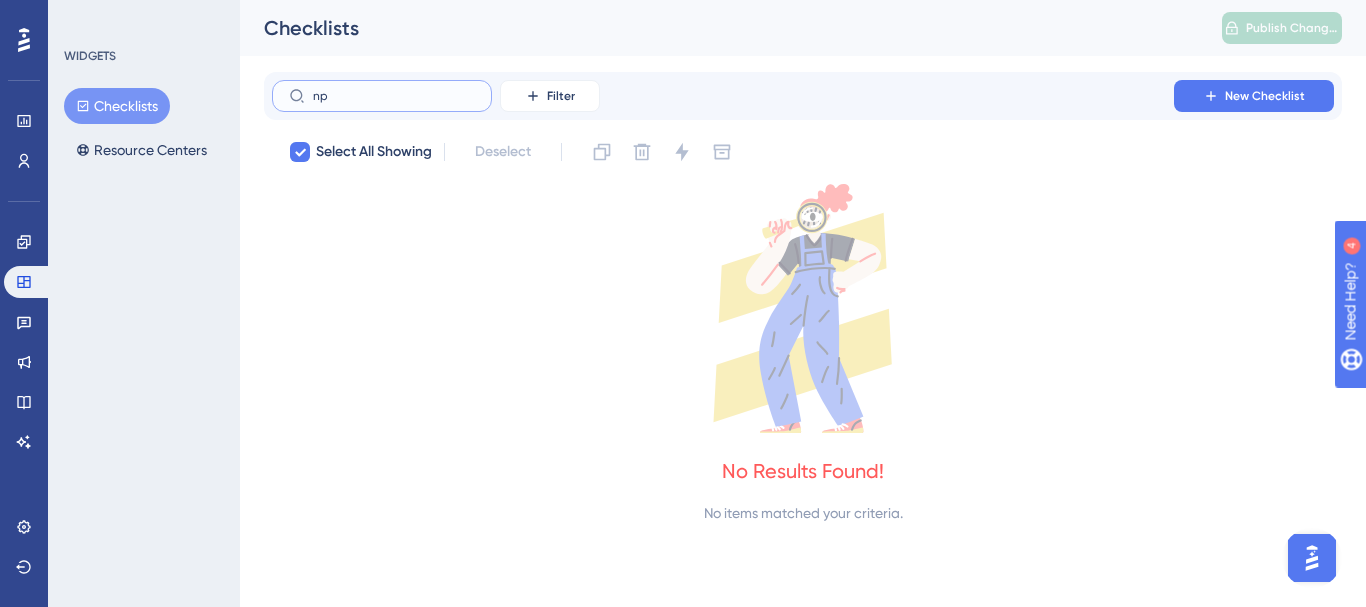 type on "n" 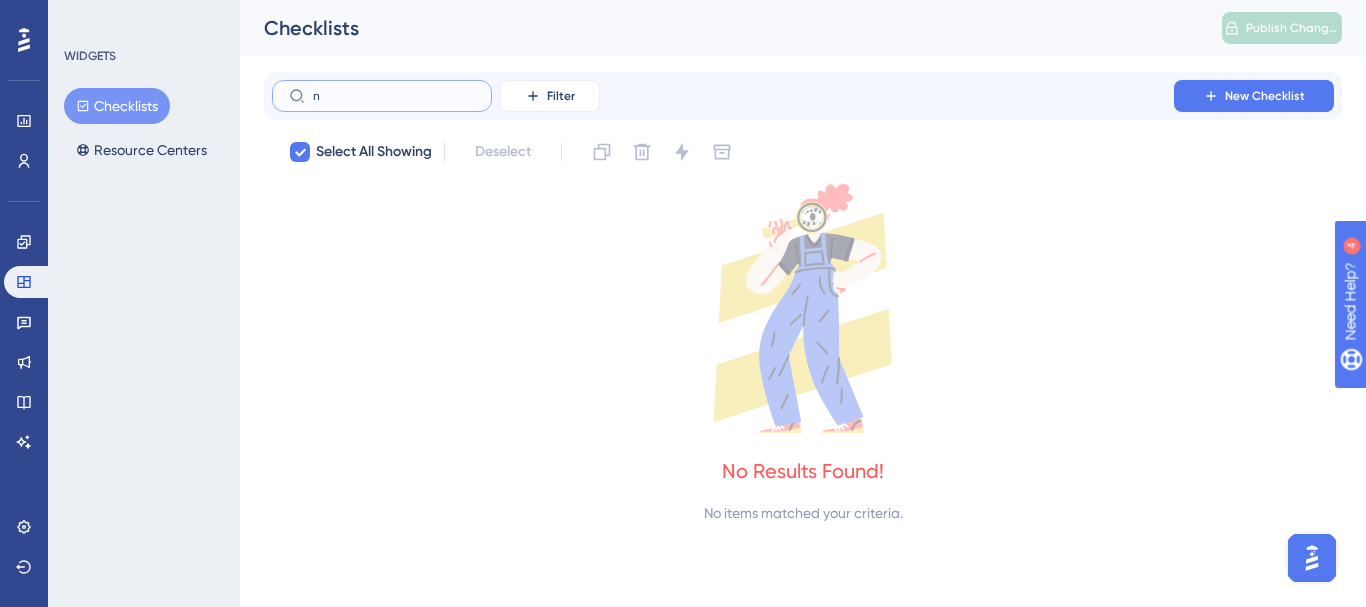 type 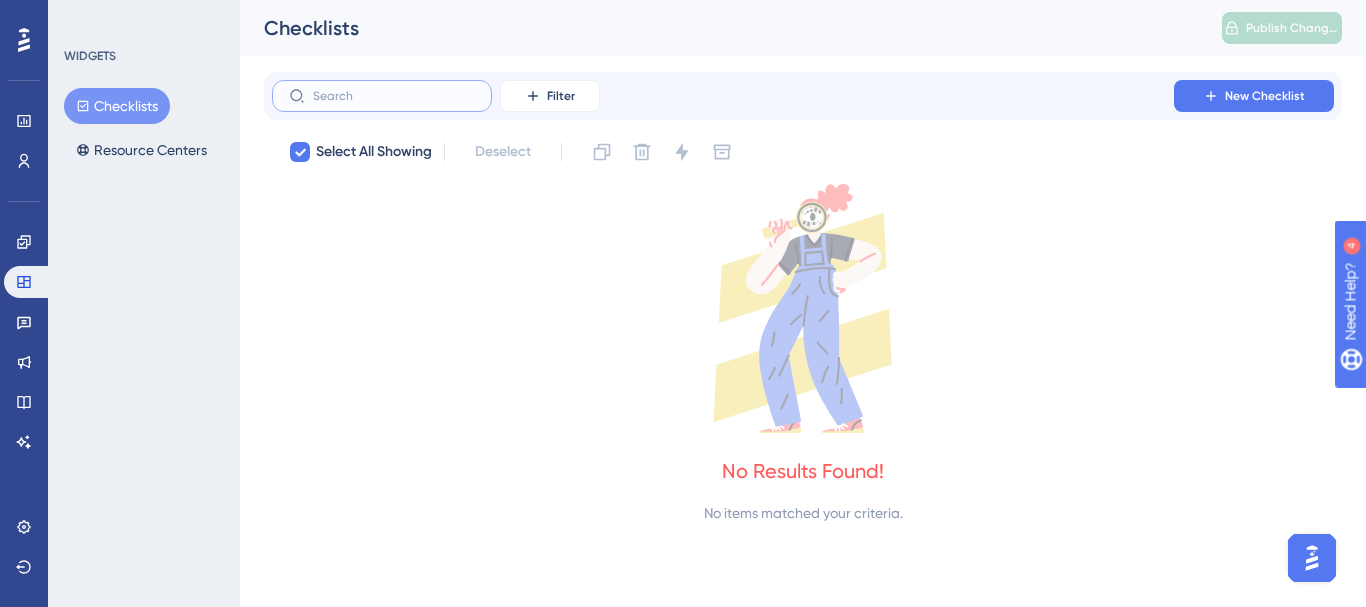 checkbox on "false" 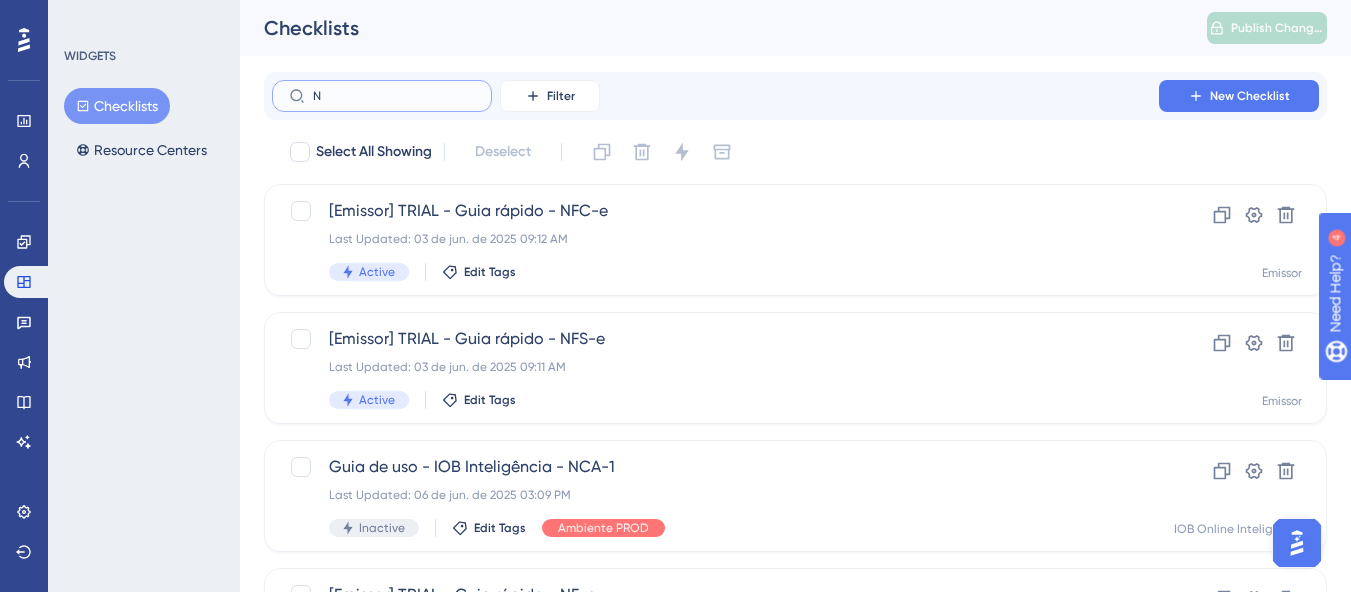 type on "NP" 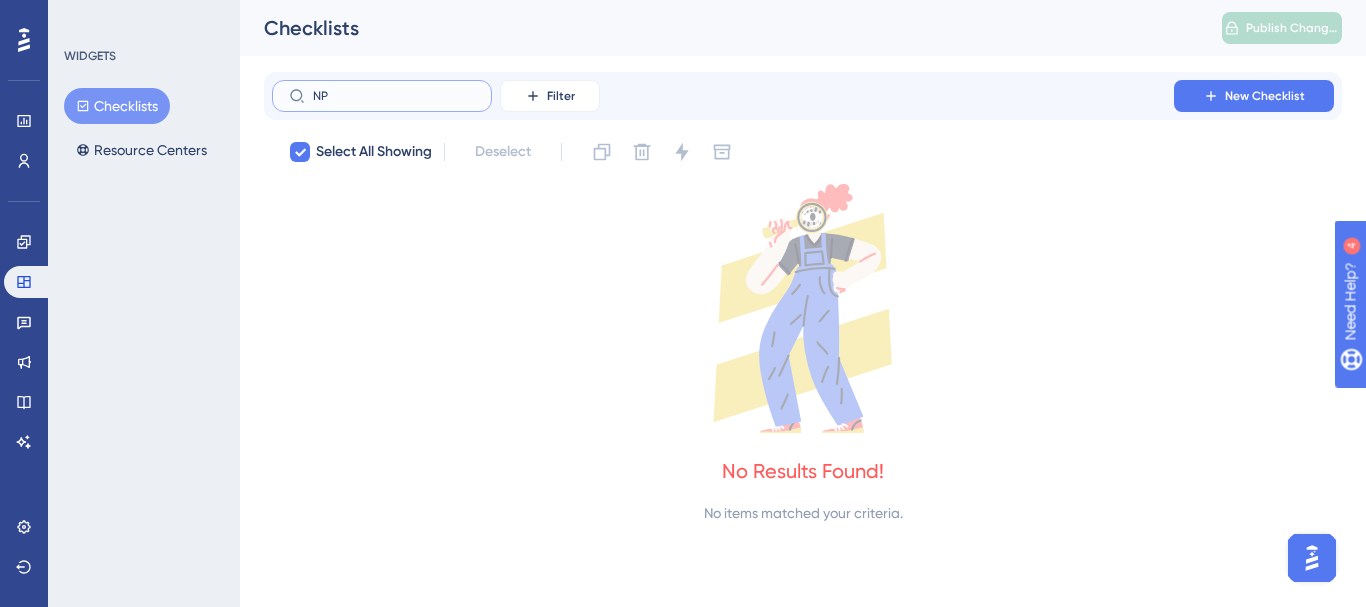 type on "N" 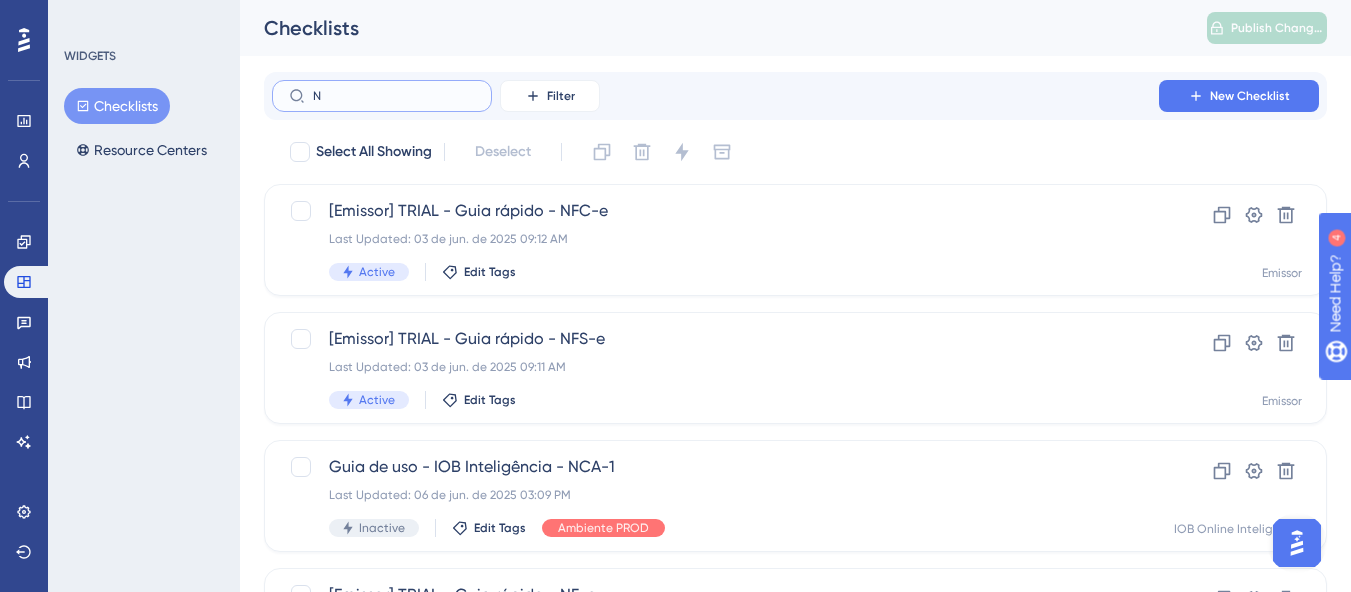 type 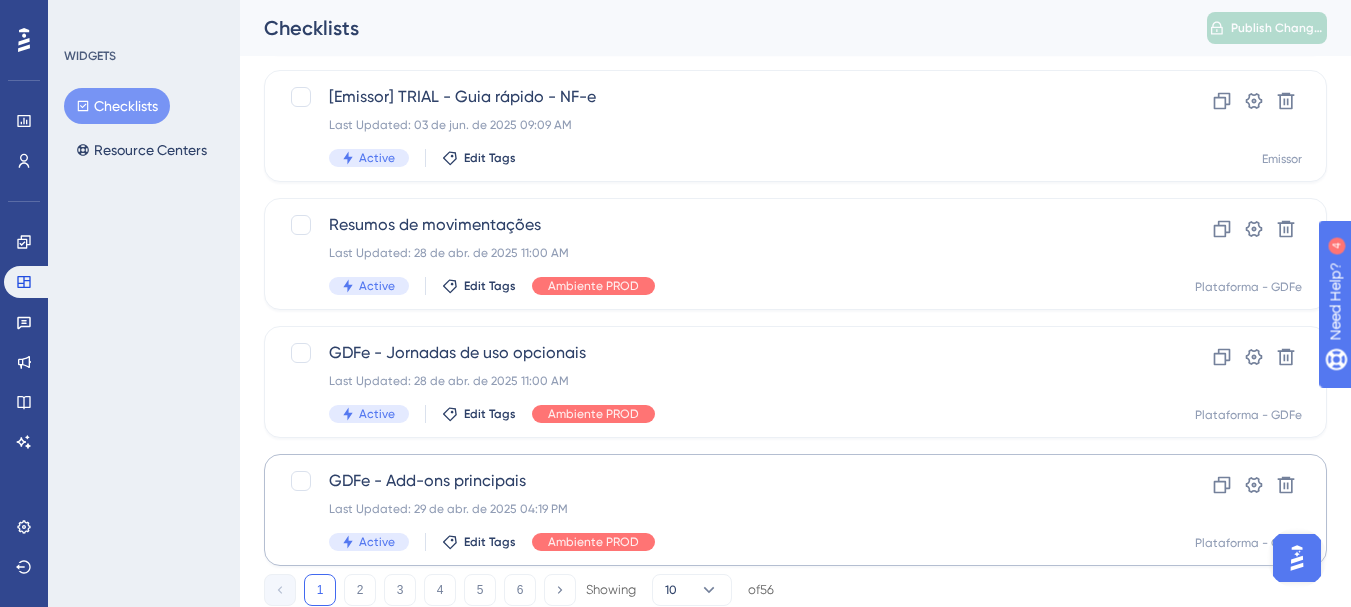 scroll, scrollTop: 945, scrollLeft: 0, axis: vertical 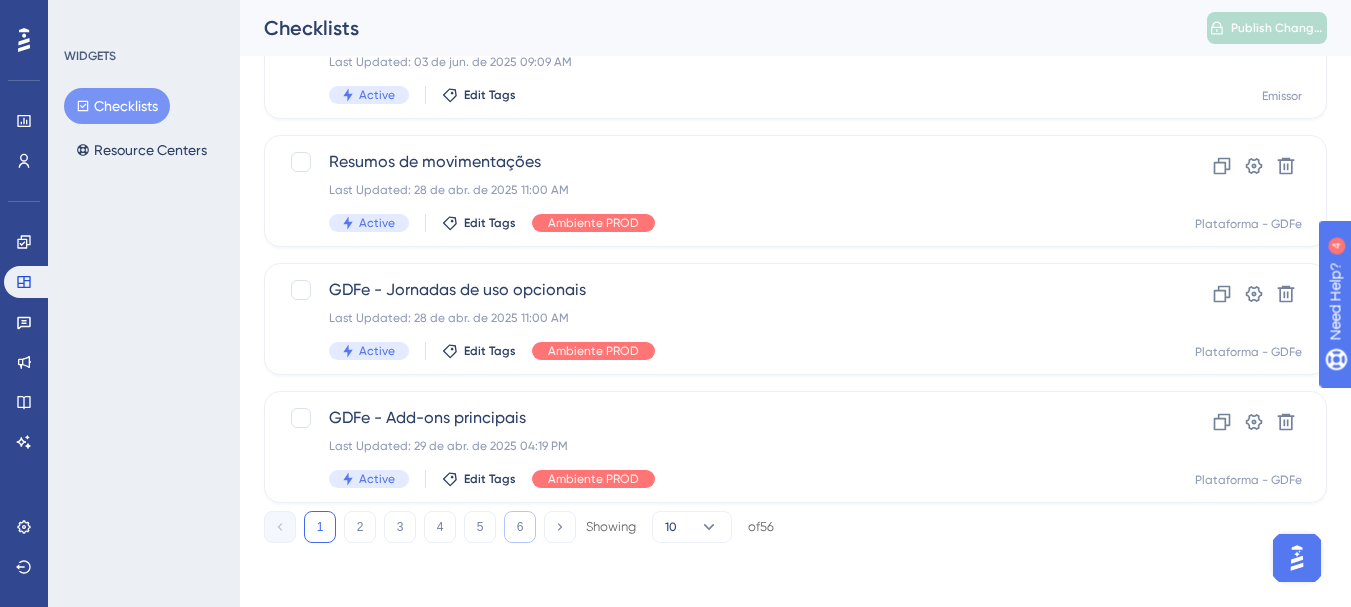 click on "6" at bounding box center [520, 527] 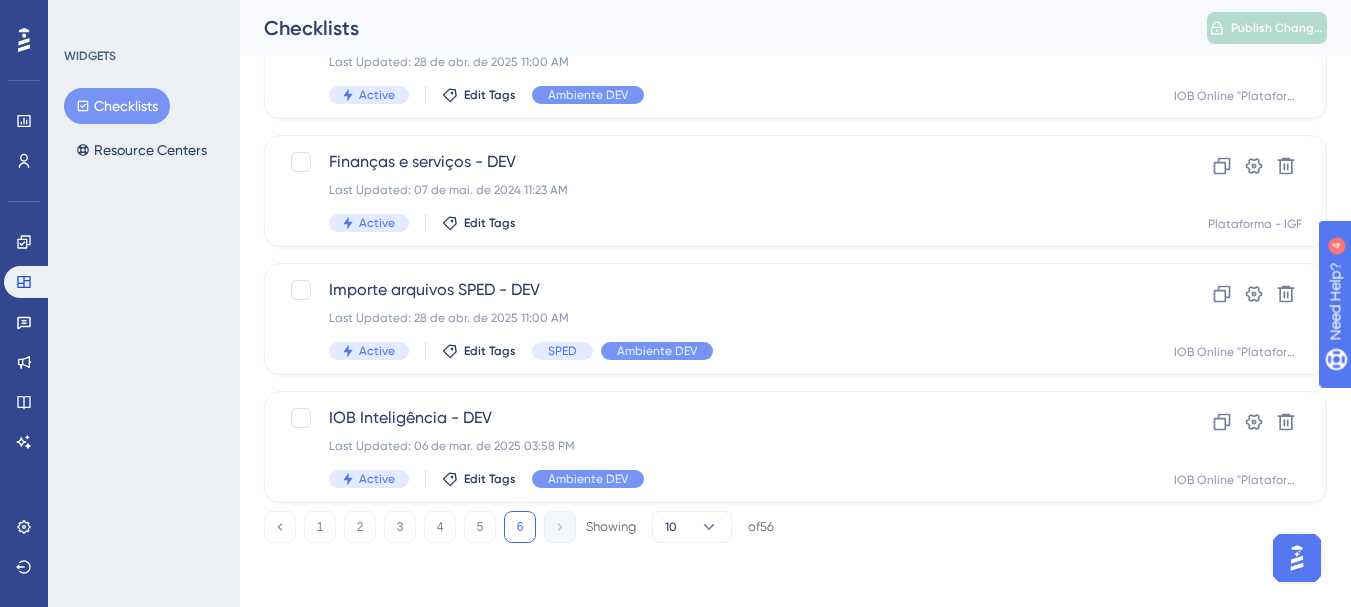 scroll, scrollTop: 433, scrollLeft: 0, axis: vertical 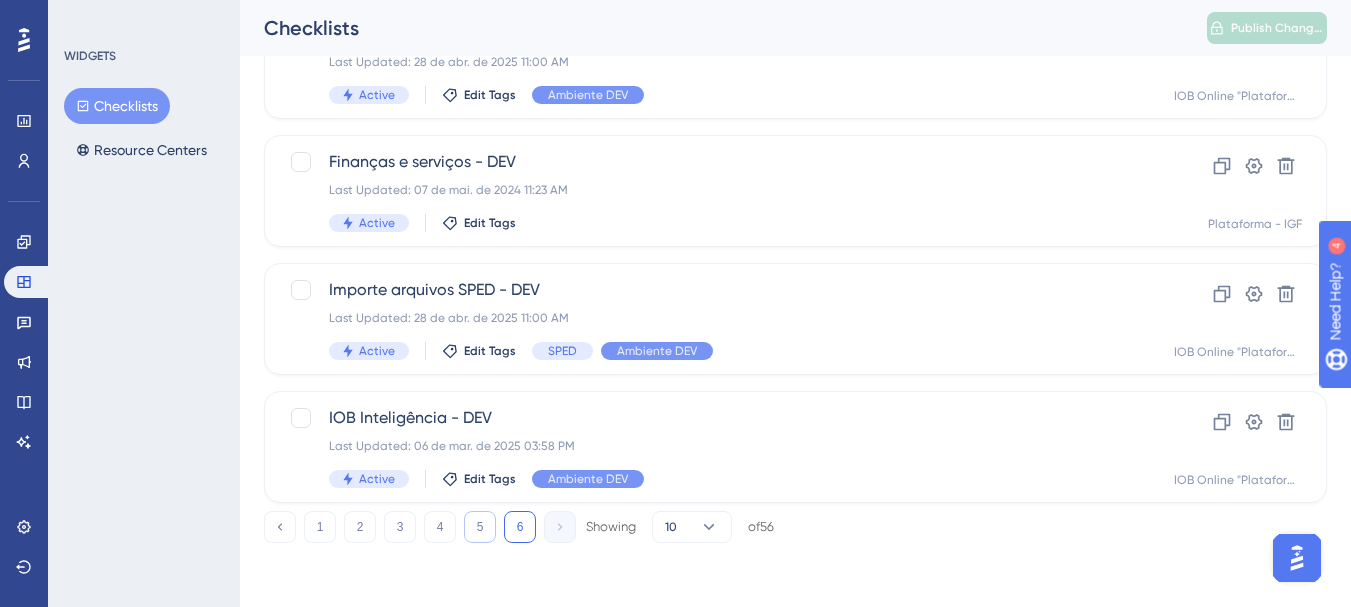 click on "5" at bounding box center (480, 527) 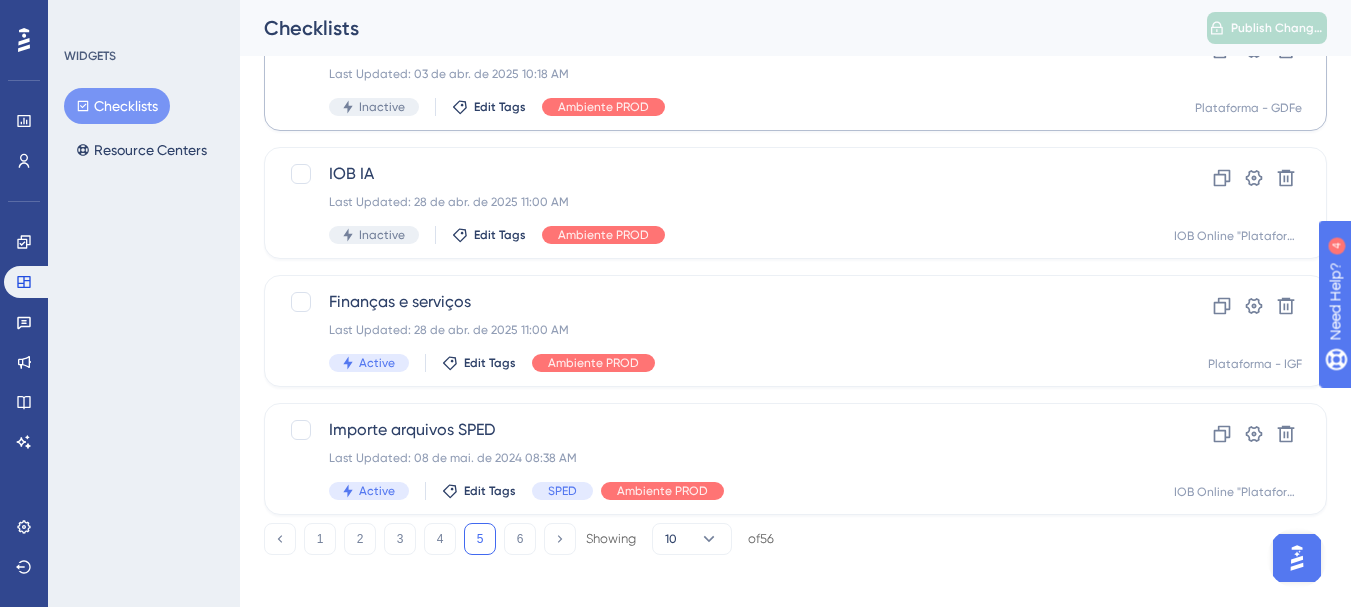 scroll, scrollTop: 945, scrollLeft: 0, axis: vertical 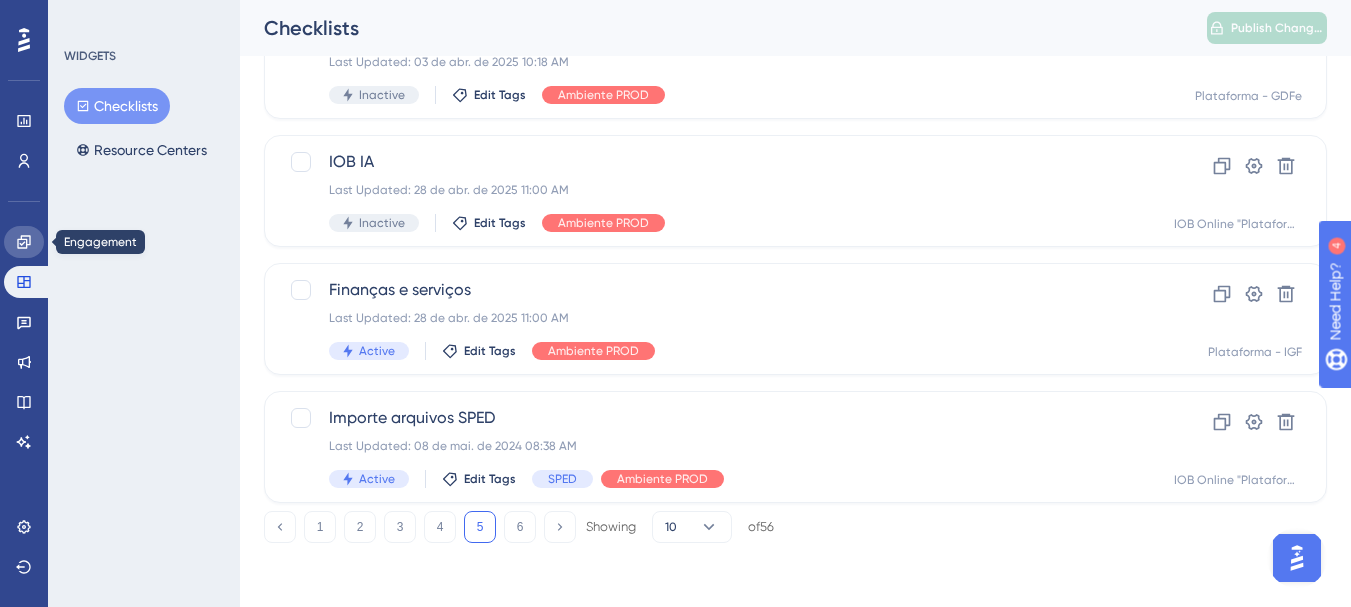 click at bounding box center (24, 242) 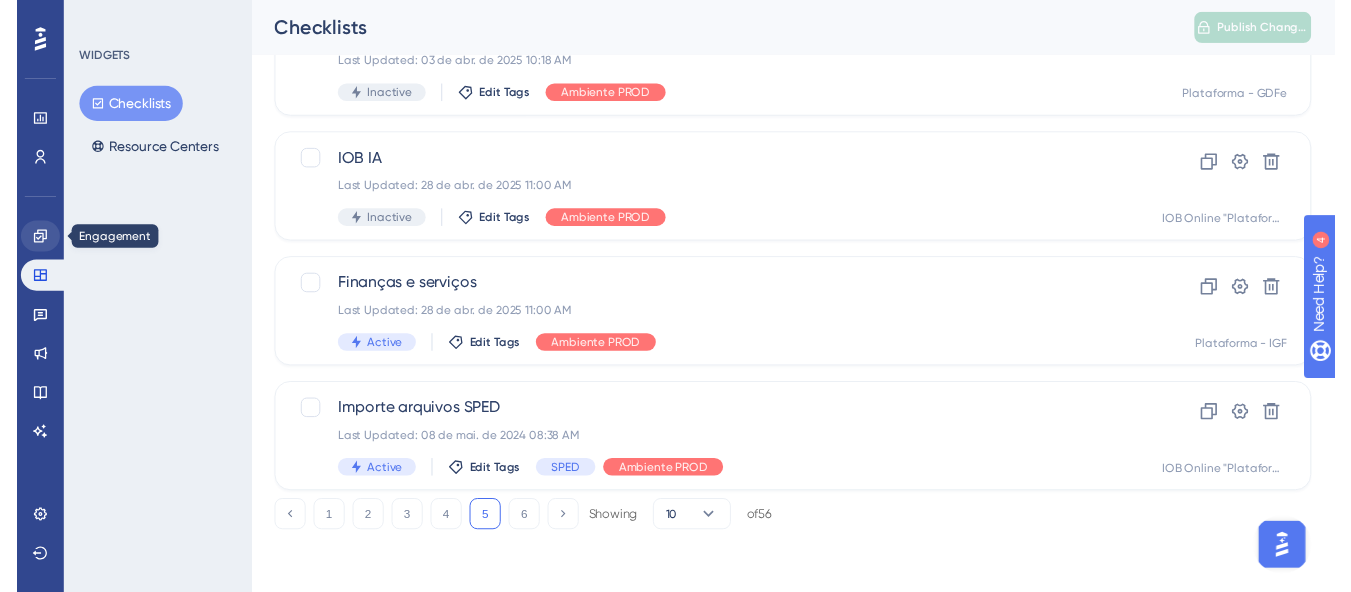 scroll, scrollTop: 0, scrollLeft: 0, axis: both 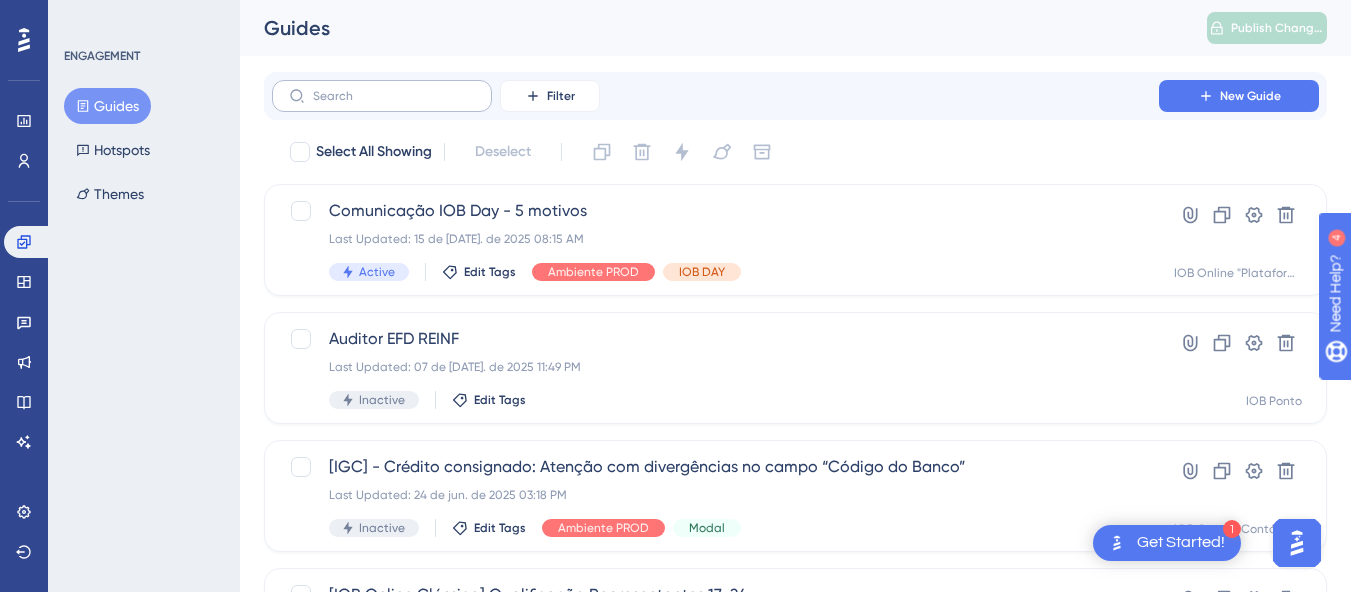 click at bounding box center [382, 96] 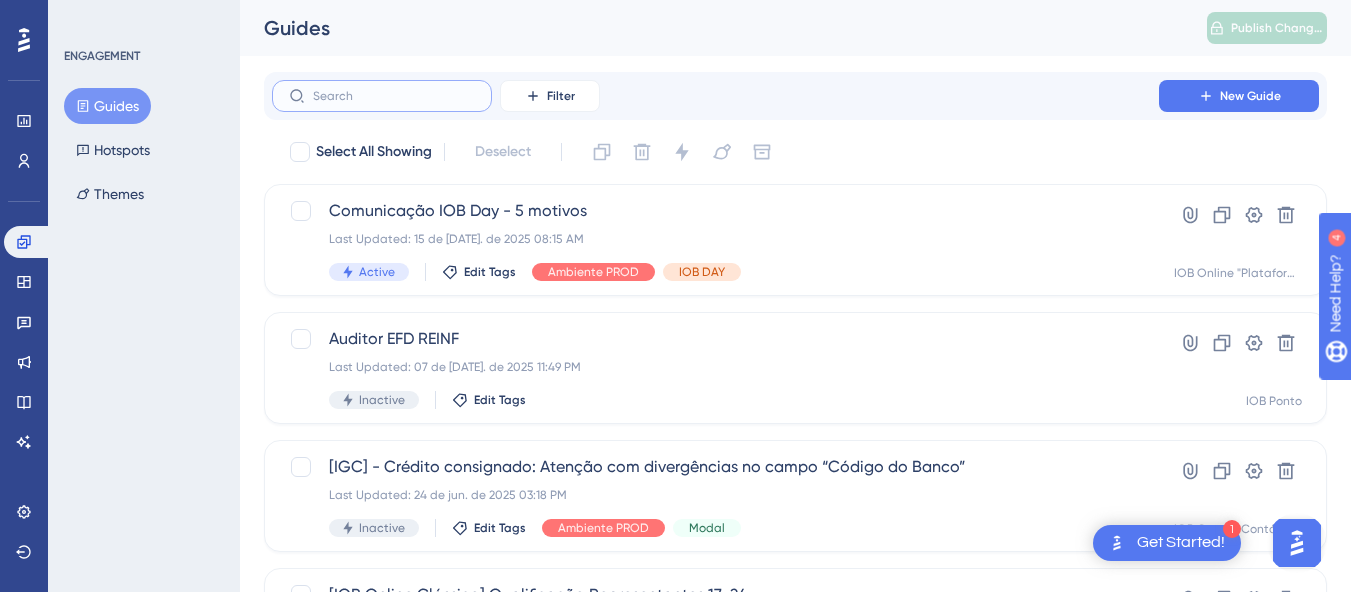 click at bounding box center (394, 96) 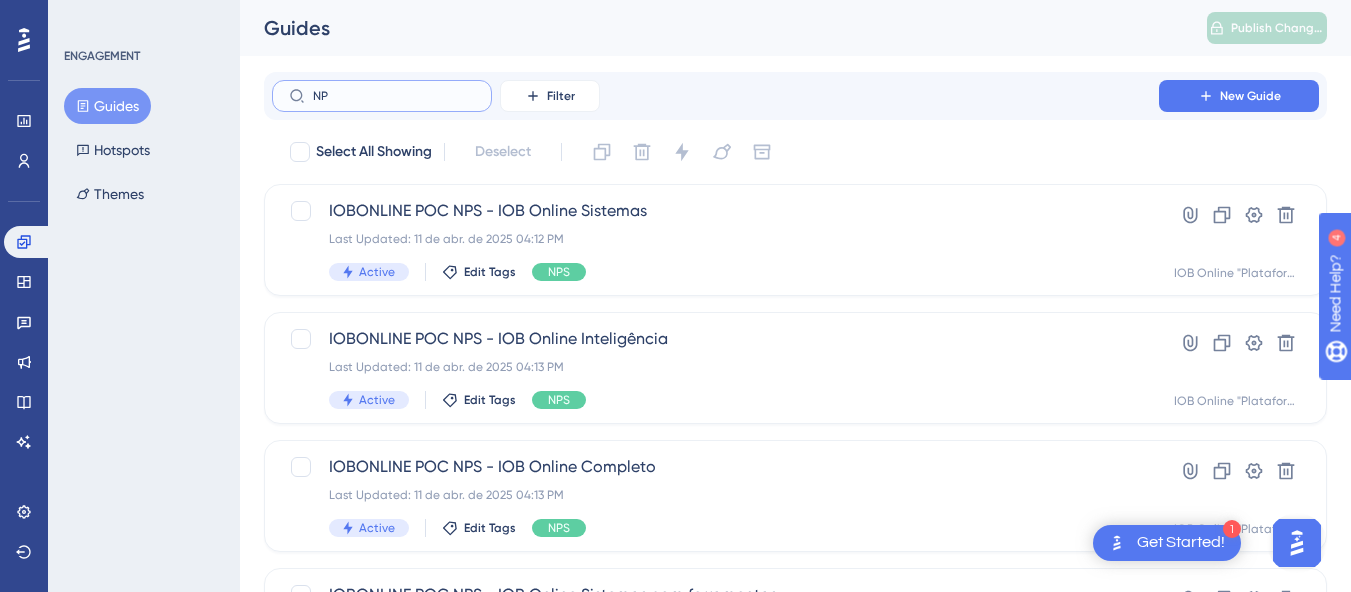 type on "NPS" 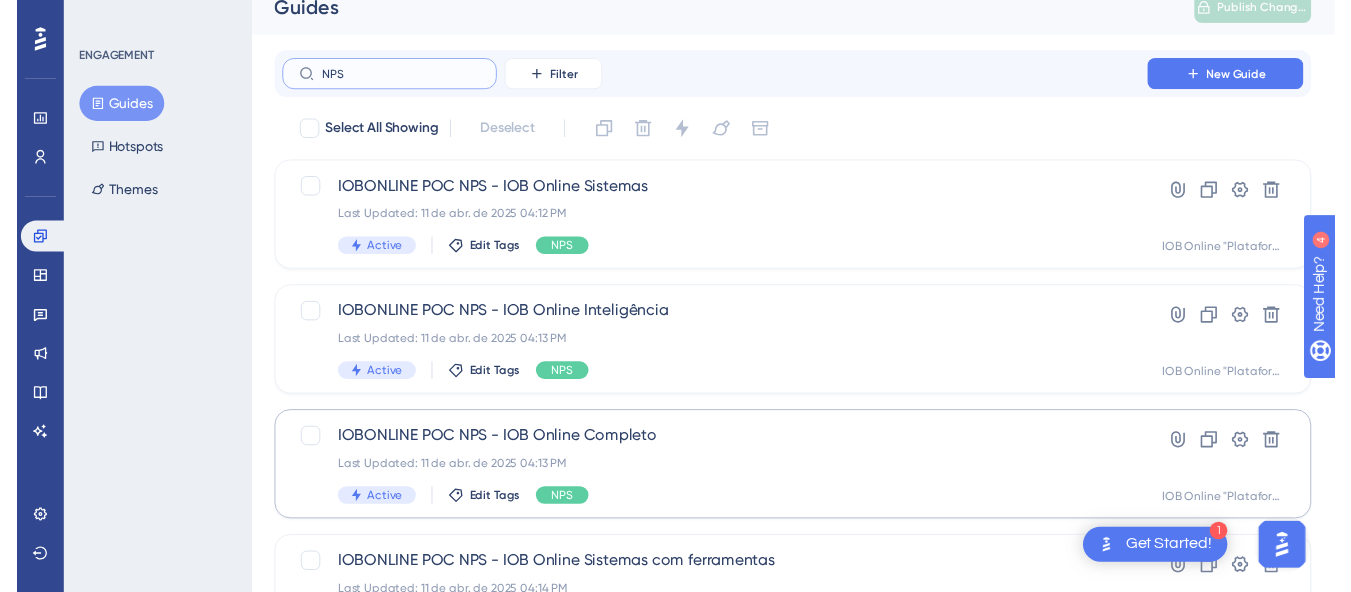 scroll, scrollTop: 0, scrollLeft: 0, axis: both 